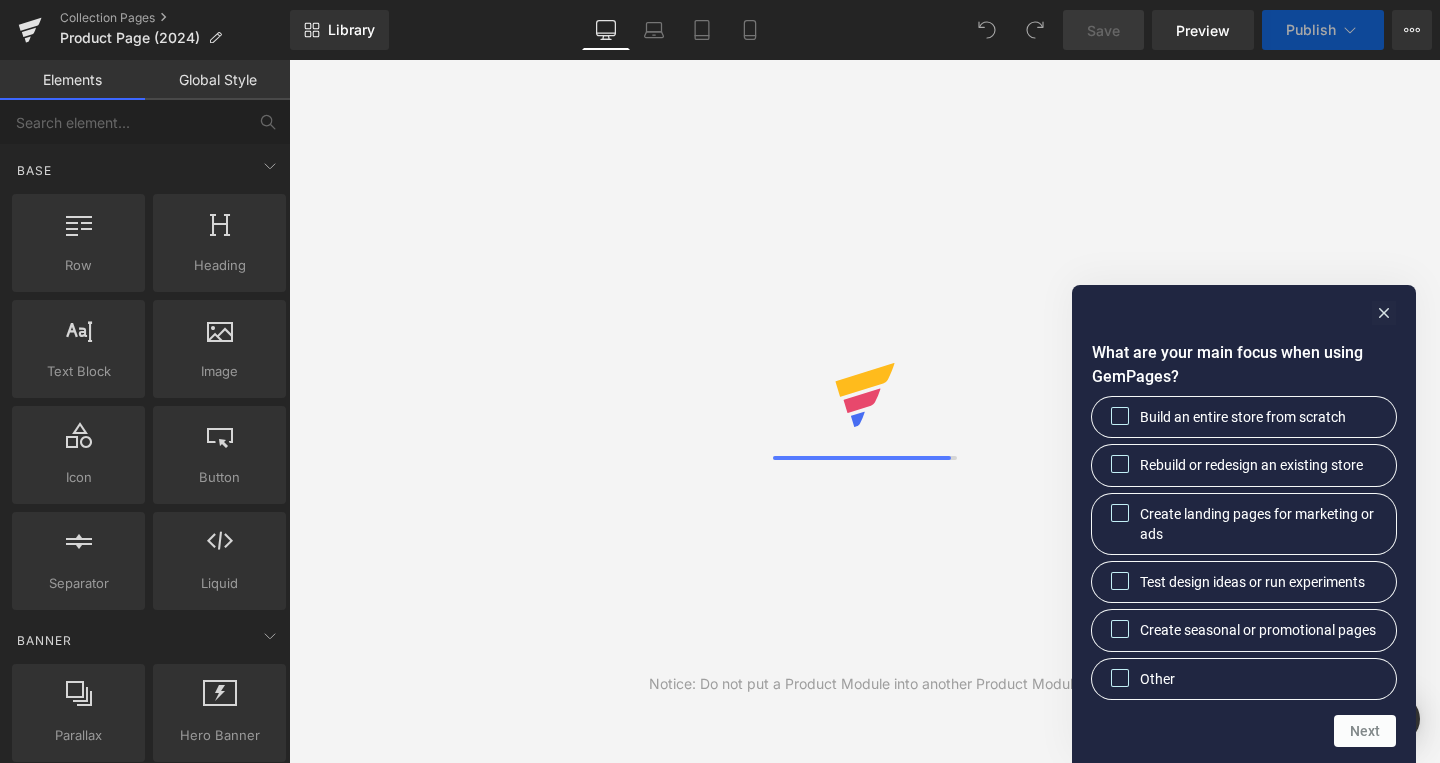 scroll, scrollTop: 0, scrollLeft: 0, axis: both 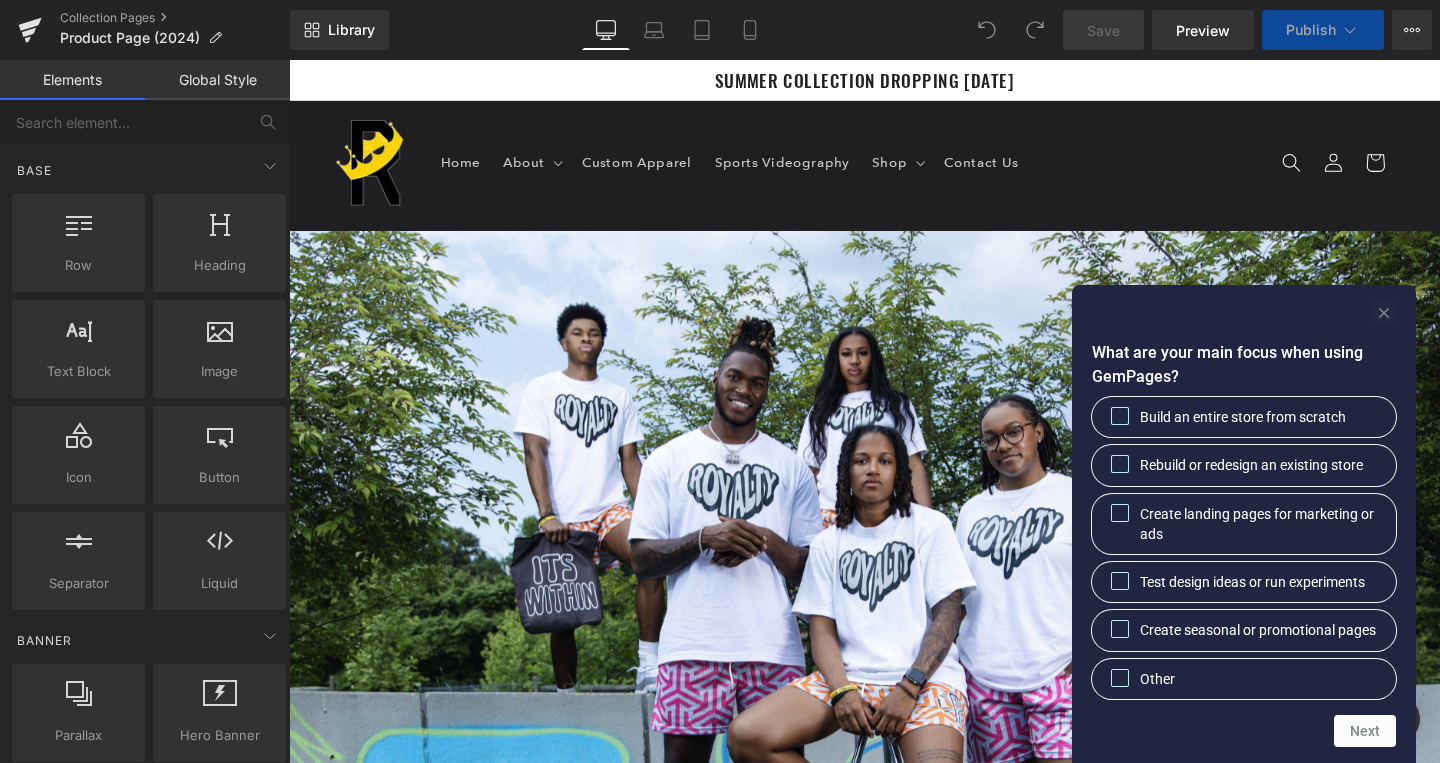click 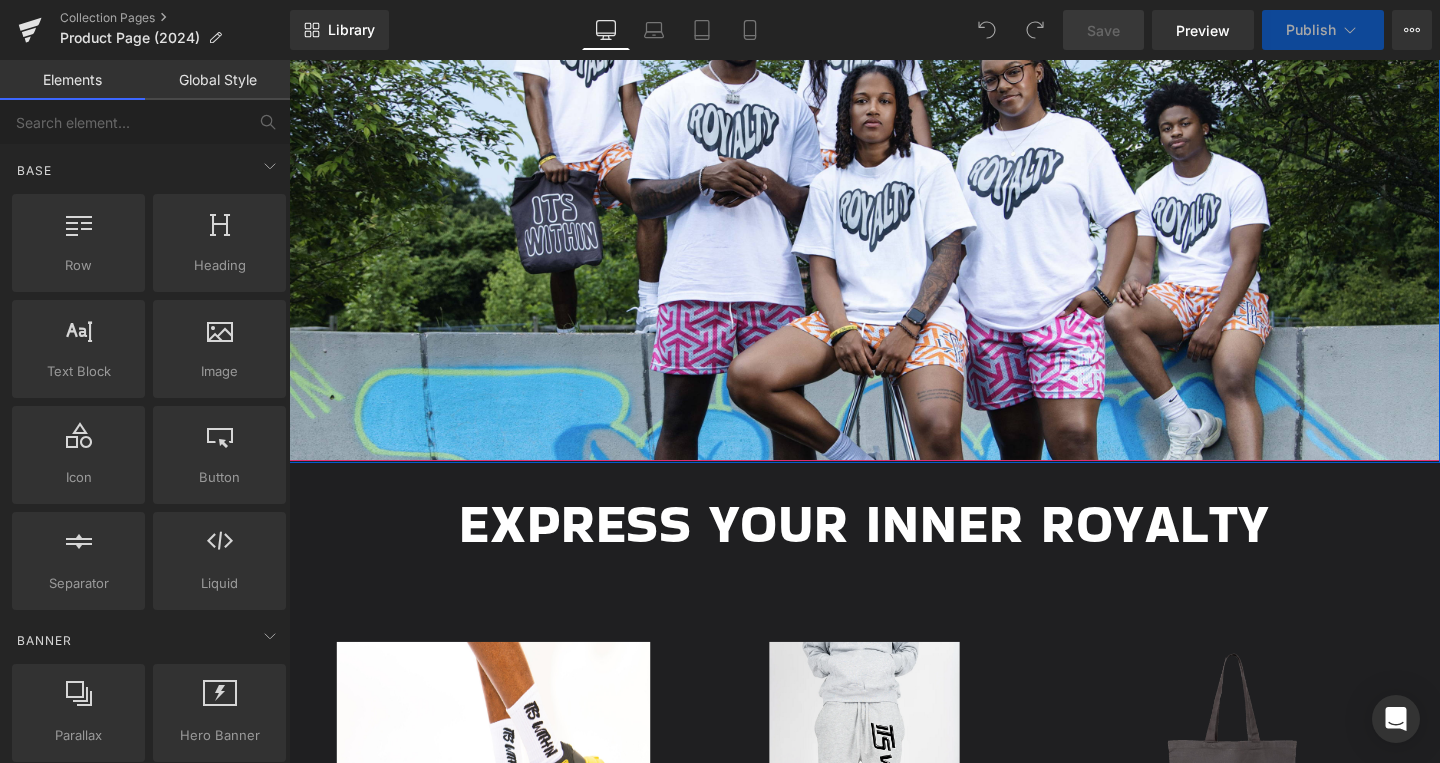 scroll, scrollTop: 479, scrollLeft: 0, axis: vertical 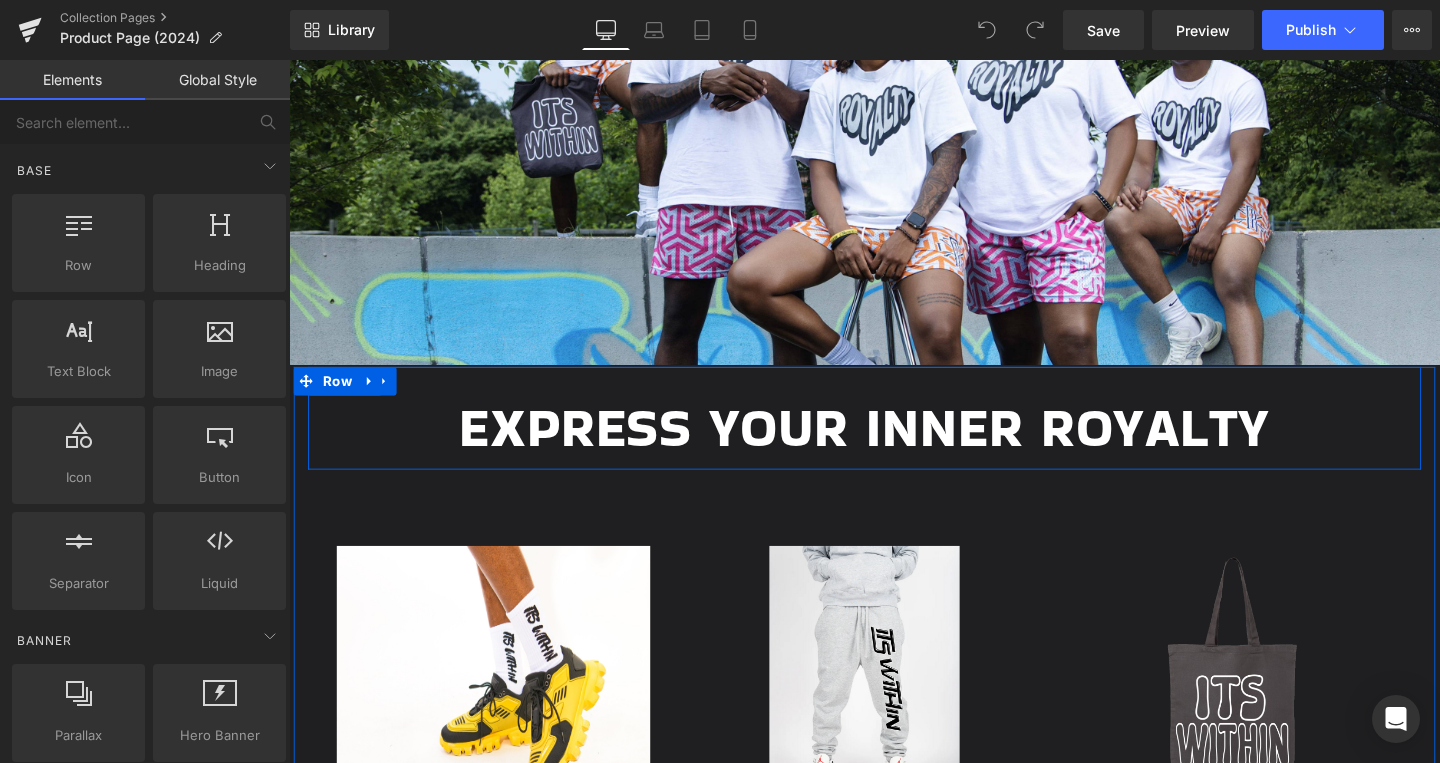 click on "Express Your Inner Royalty Heading         Row" at bounding box center (894, 437) 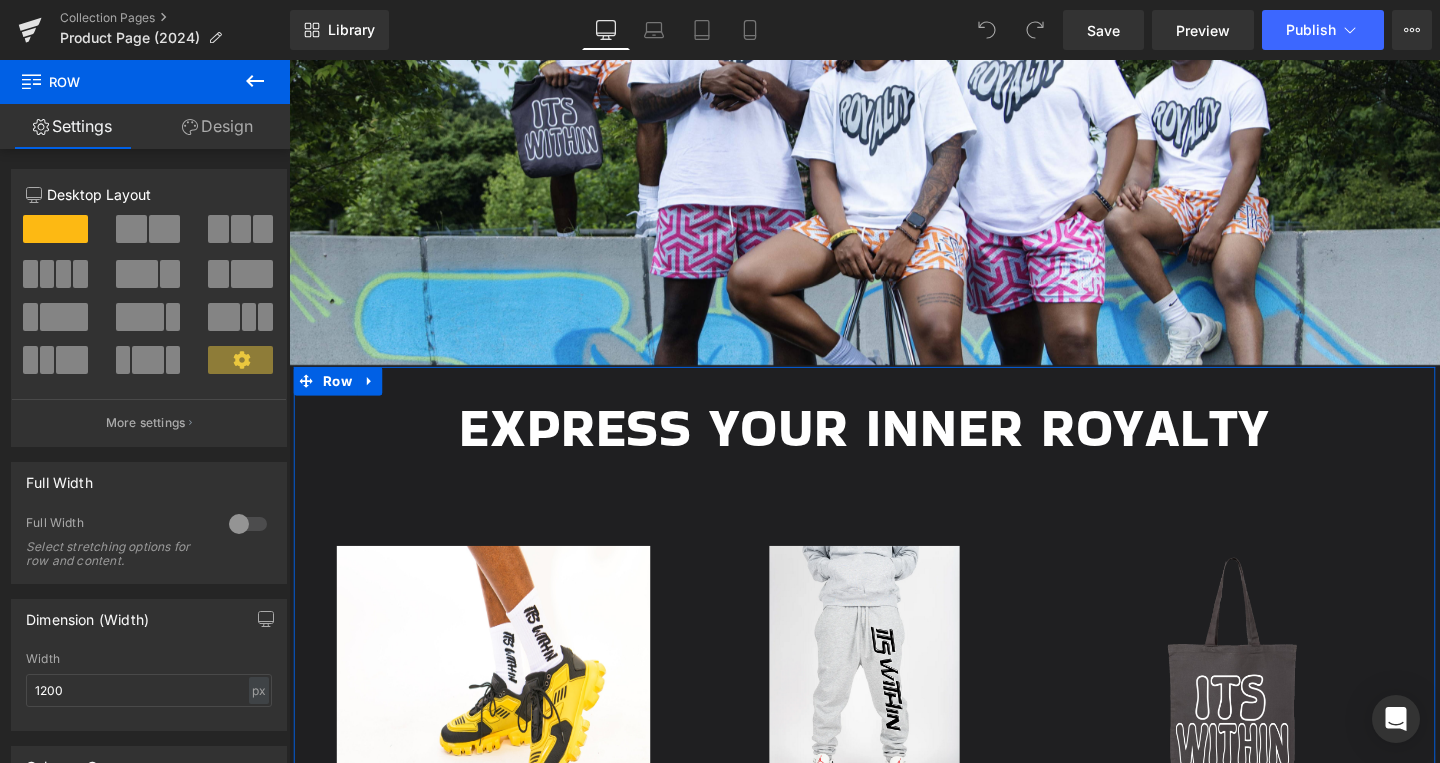 click on "(P) Image
"ITS WITHIN" Sweatpants
(P) Title
$0
$45.00" at bounding box center [894, 755] 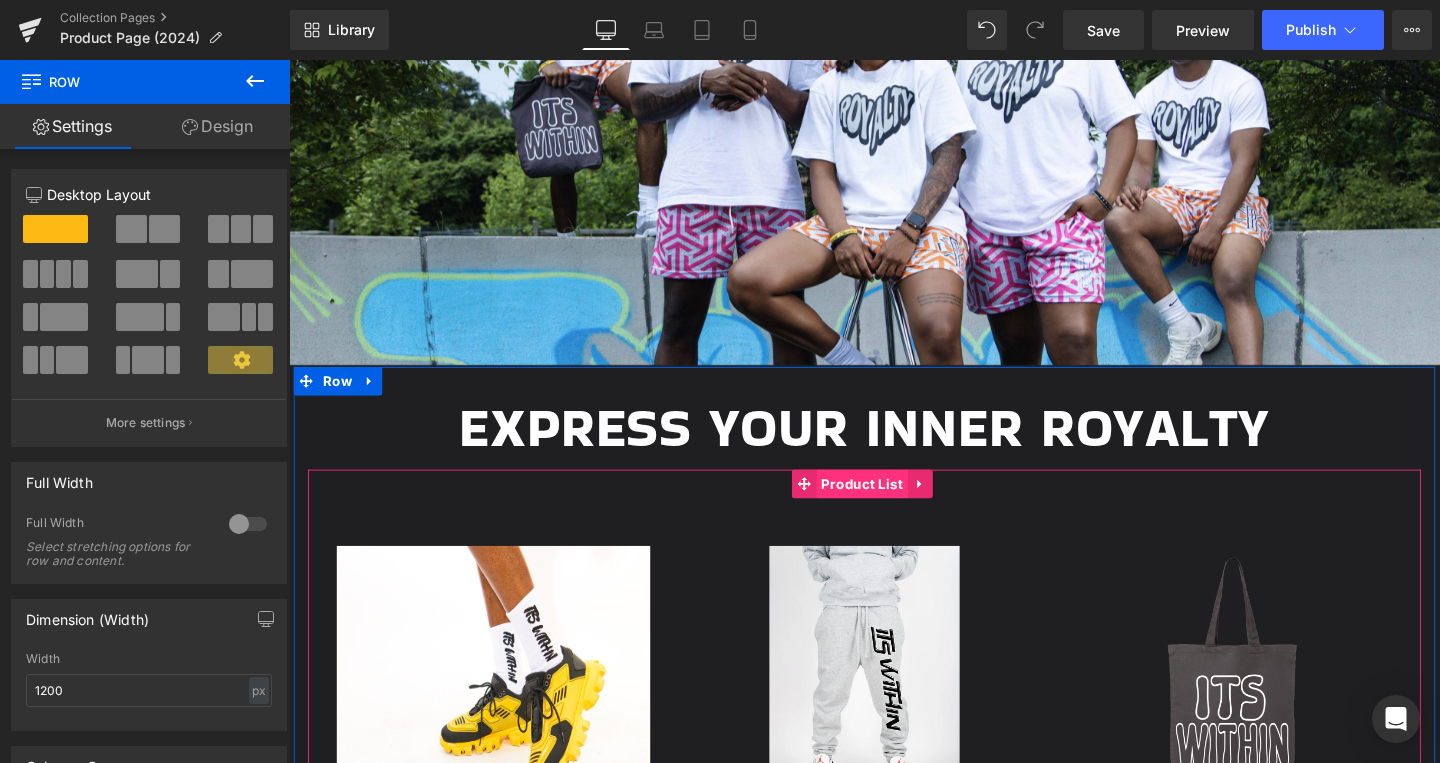 click on "Product List" at bounding box center [891, 506] 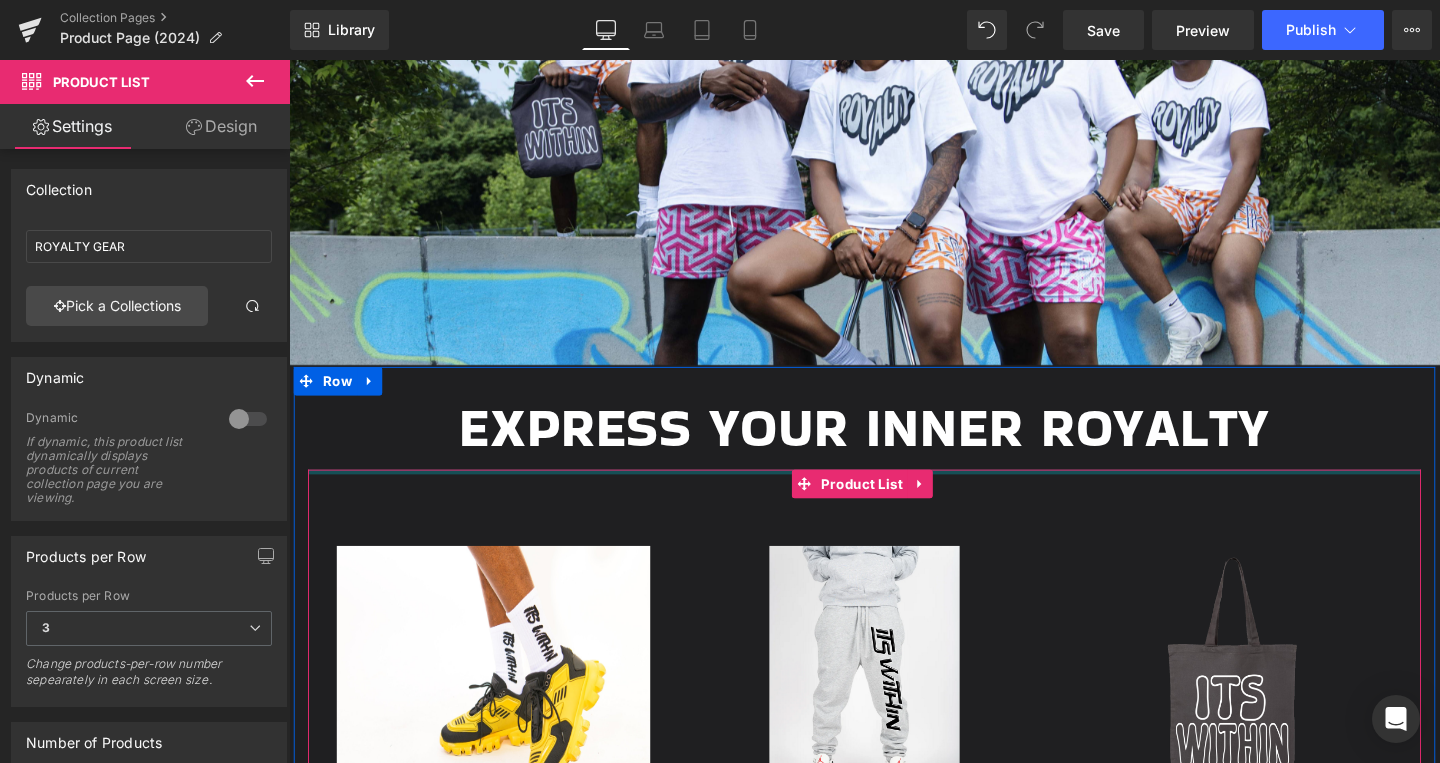 click at bounding box center [894, 493] 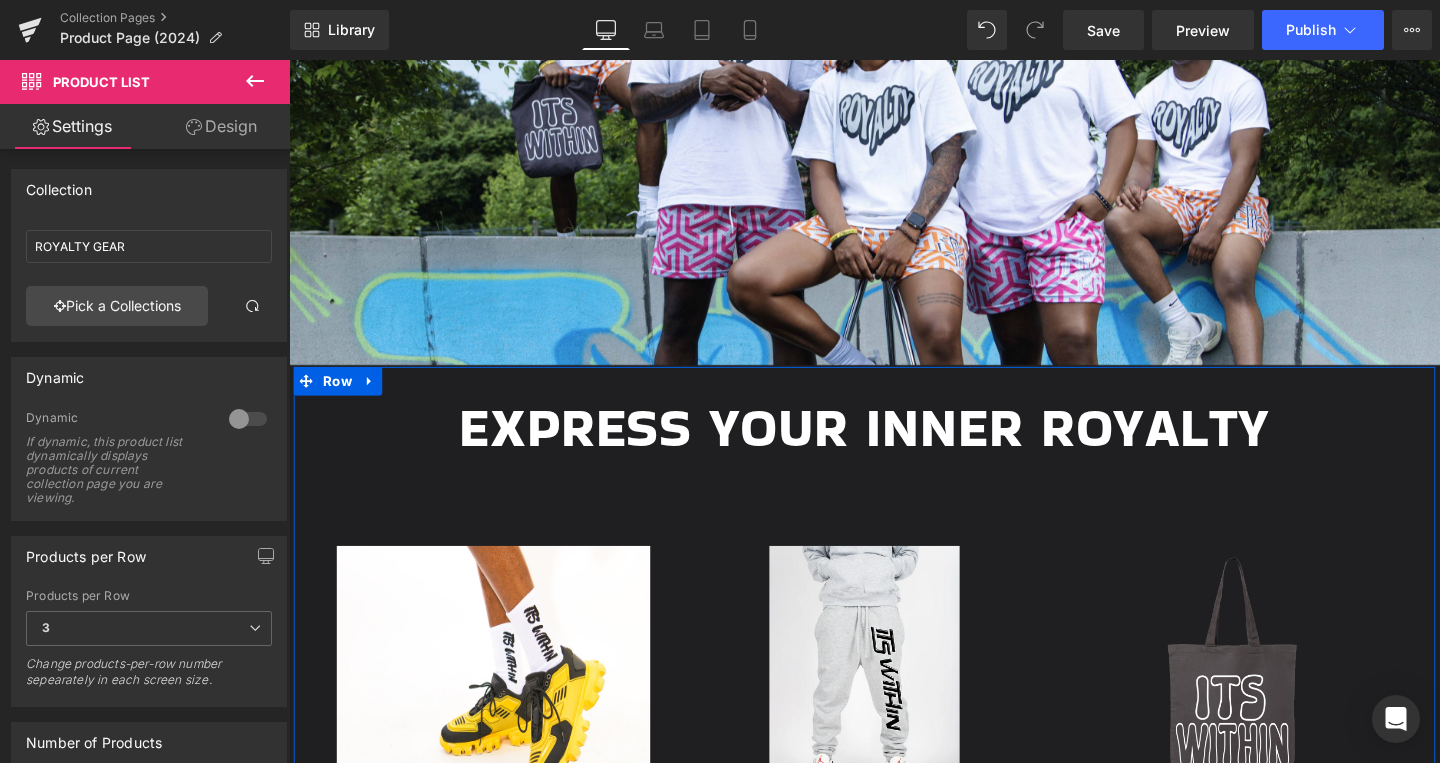 click at bounding box center (289, 60) 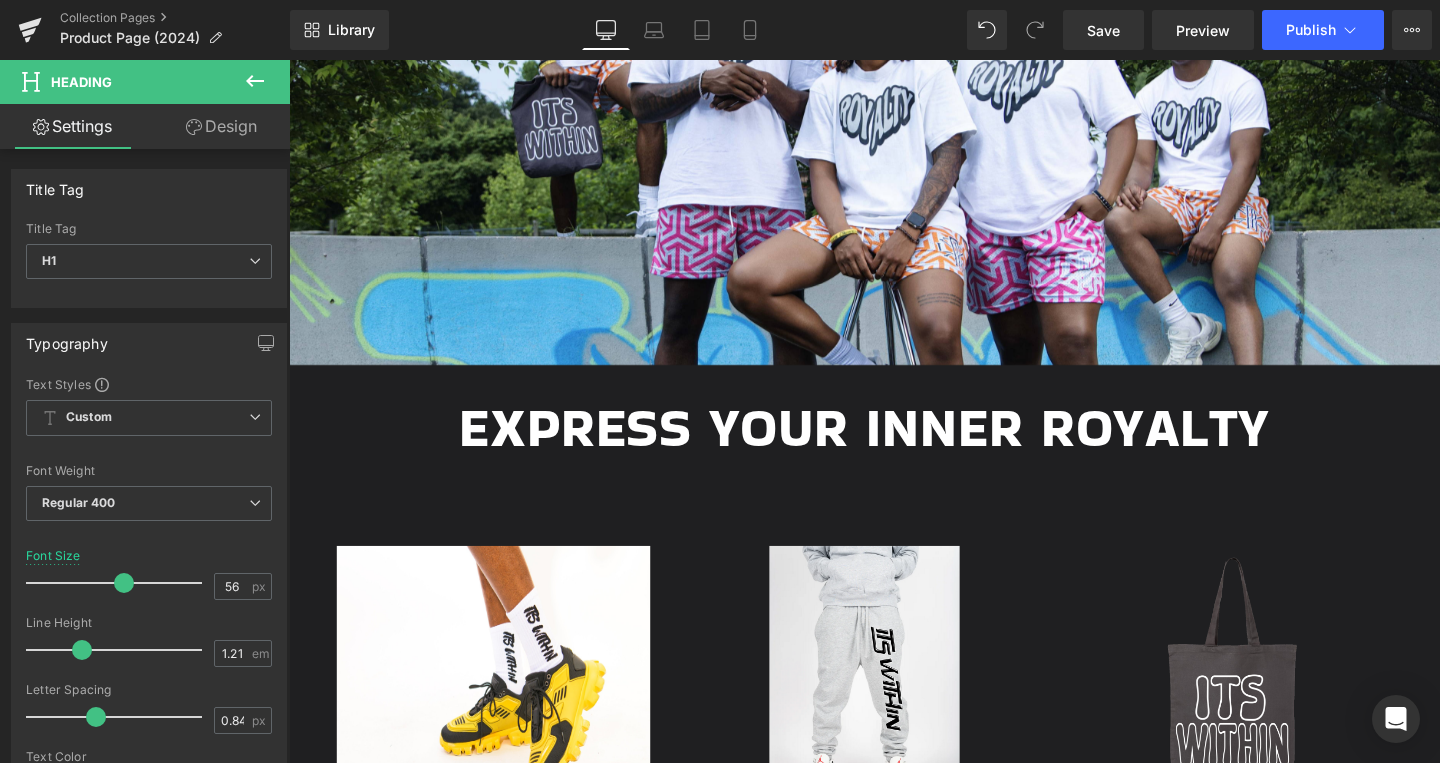 click on "Library Desktop Desktop Laptop Tablet Mobile Save Preview Publish Scheduled View Live Page View with current Template Save Template to Library Schedule Publish  Optimize  Publish Settings Shortcuts  Your page can’t be published   You've reached the maximum number of published pages on your plan  (0/0).  You need to upgrade your plan or unpublish all your pages to get 1 publish slot.   Unpublish pages   Upgrade plan" at bounding box center (865, 30) 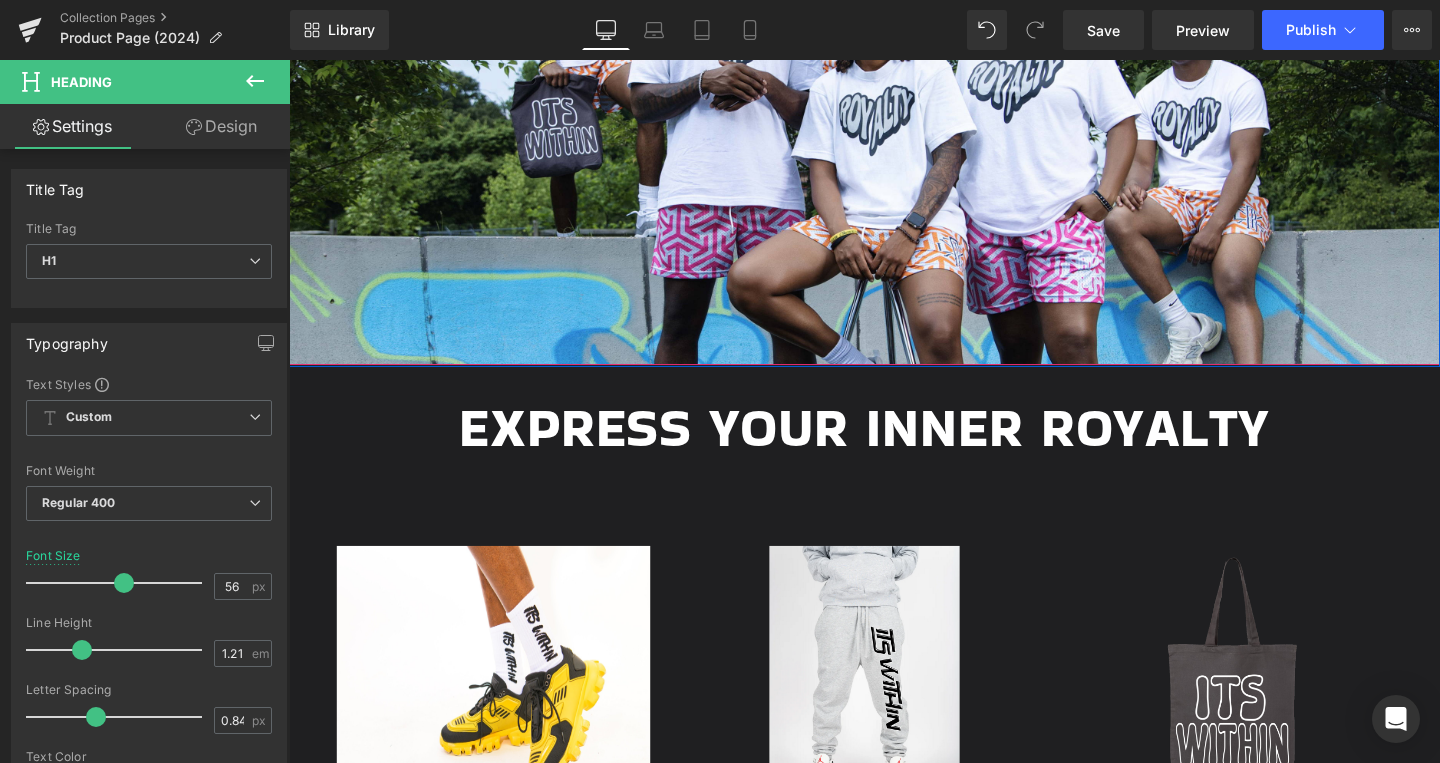 click at bounding box center [894, 71] 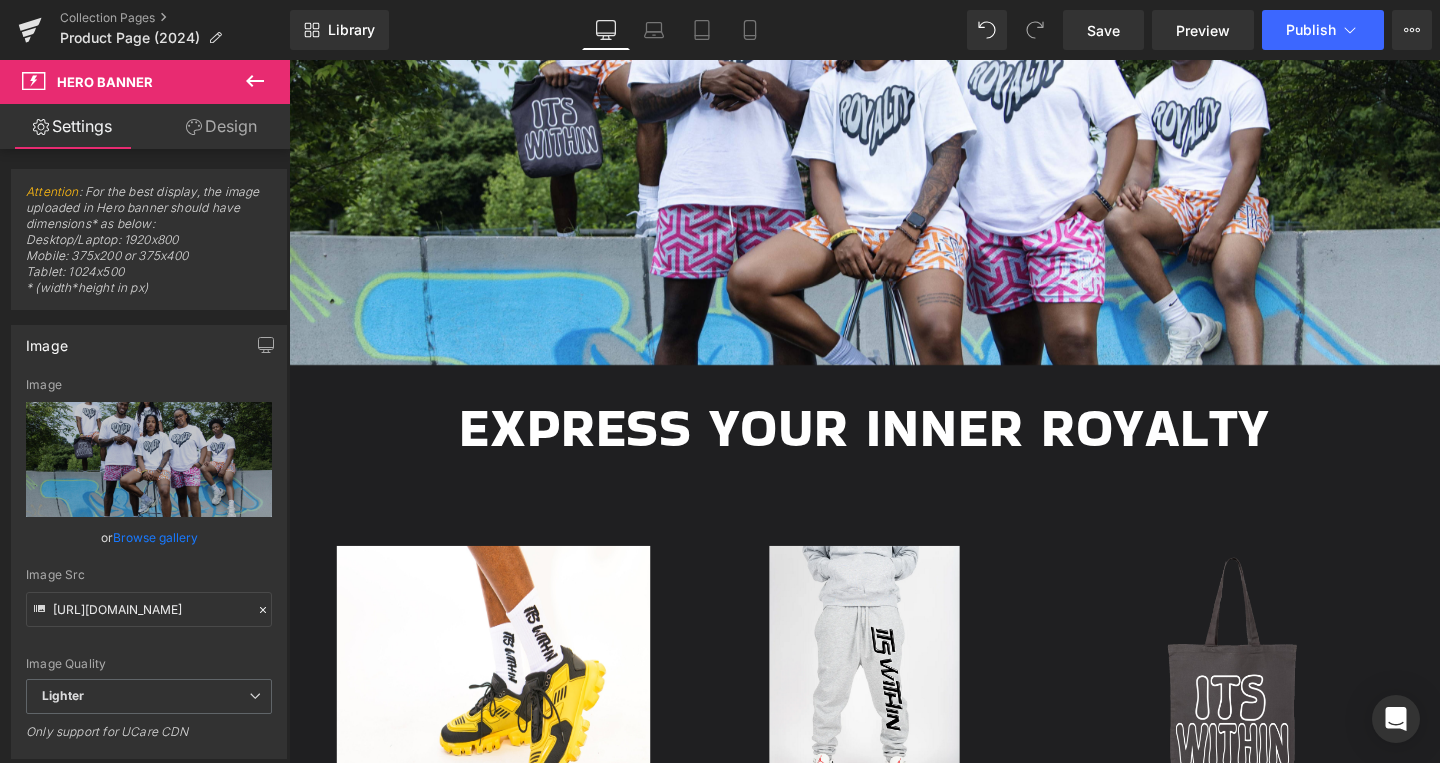 click on "Express Your Inner Royalty" at bounding box center [894, 447] 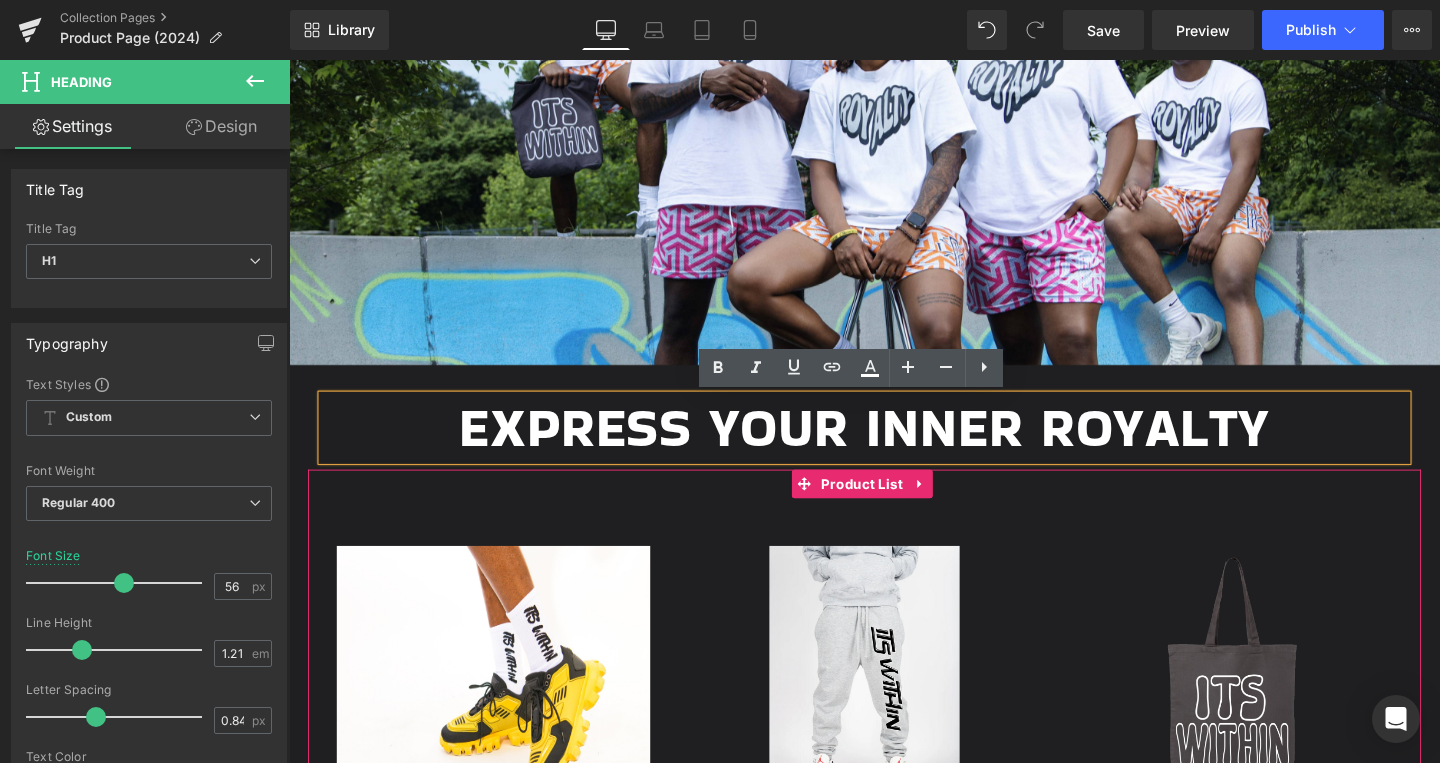 click on "(P) Image
(P) Title
$10.00" at bounding box center [894, 1938] 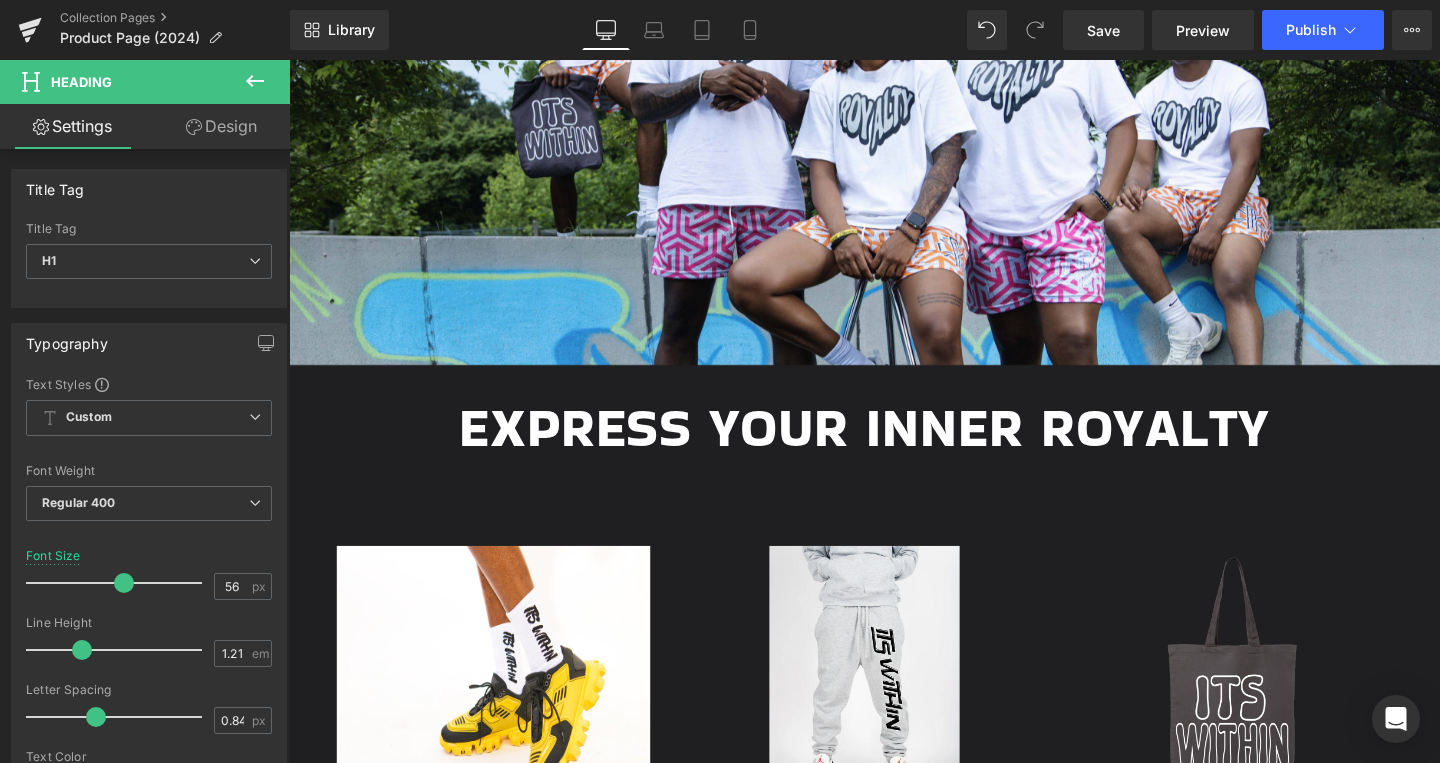 click 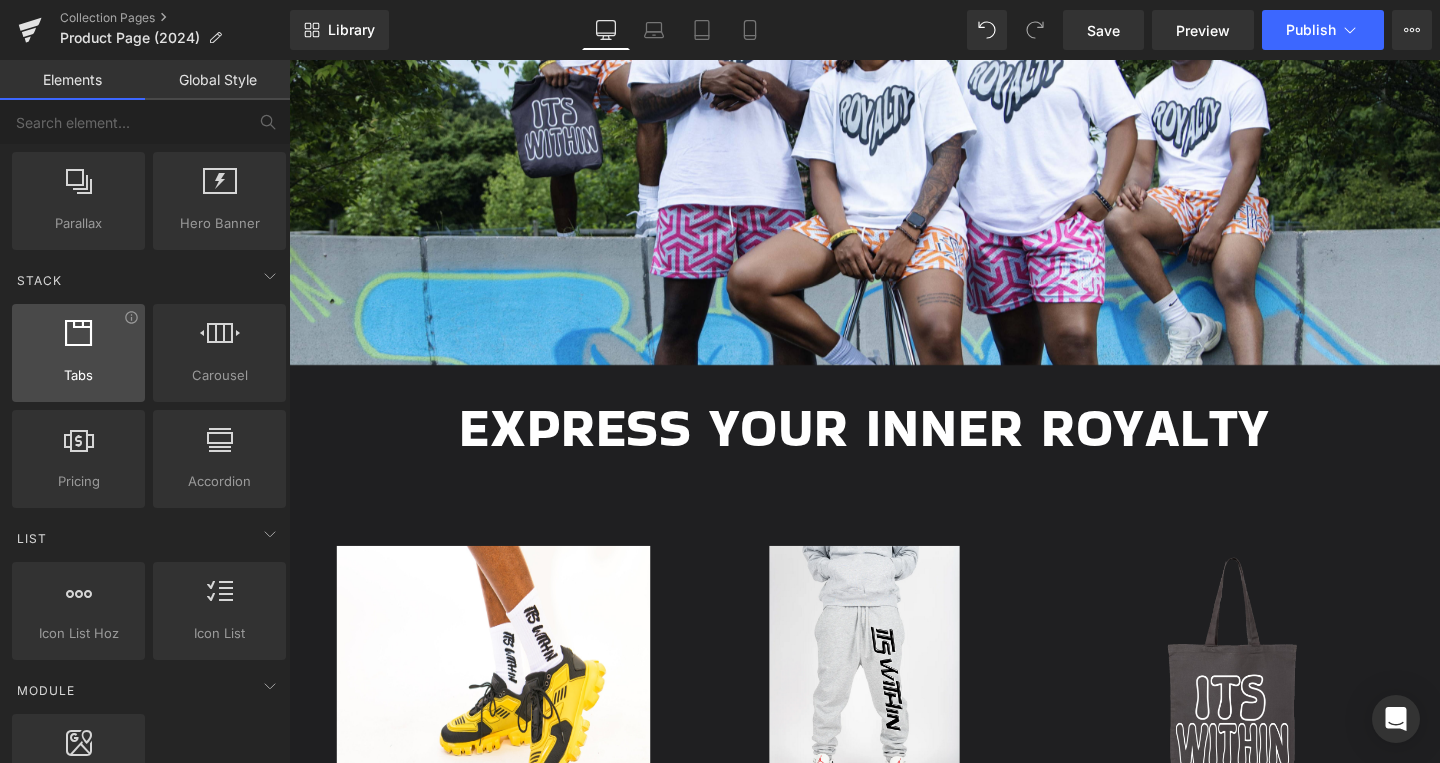 scroll, scrollTop: 525, scrollLeft: 0, axis: vertical 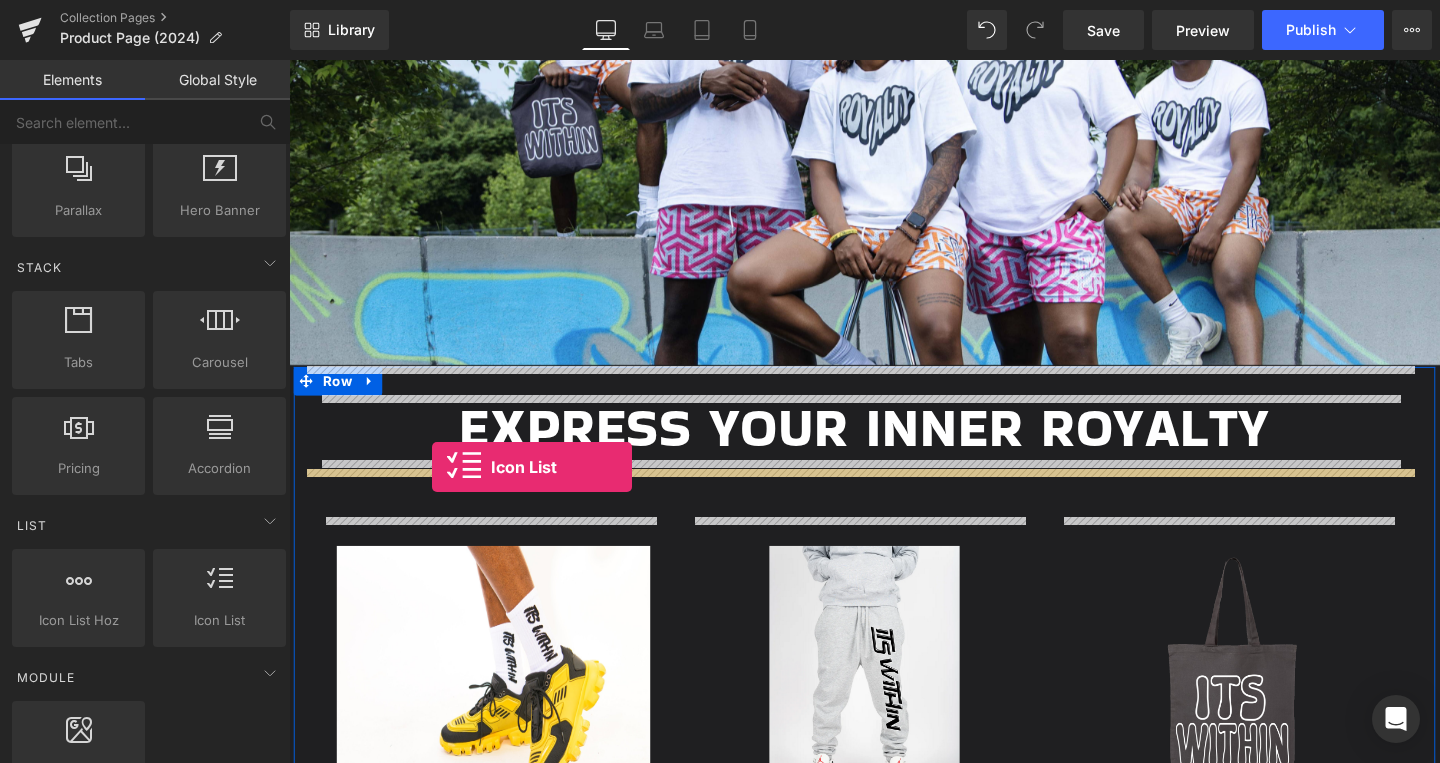 drag, startPoint x: 499, startPoint y: 679, endPoint x: 439, endPoint y: 488, distance: 200.2024 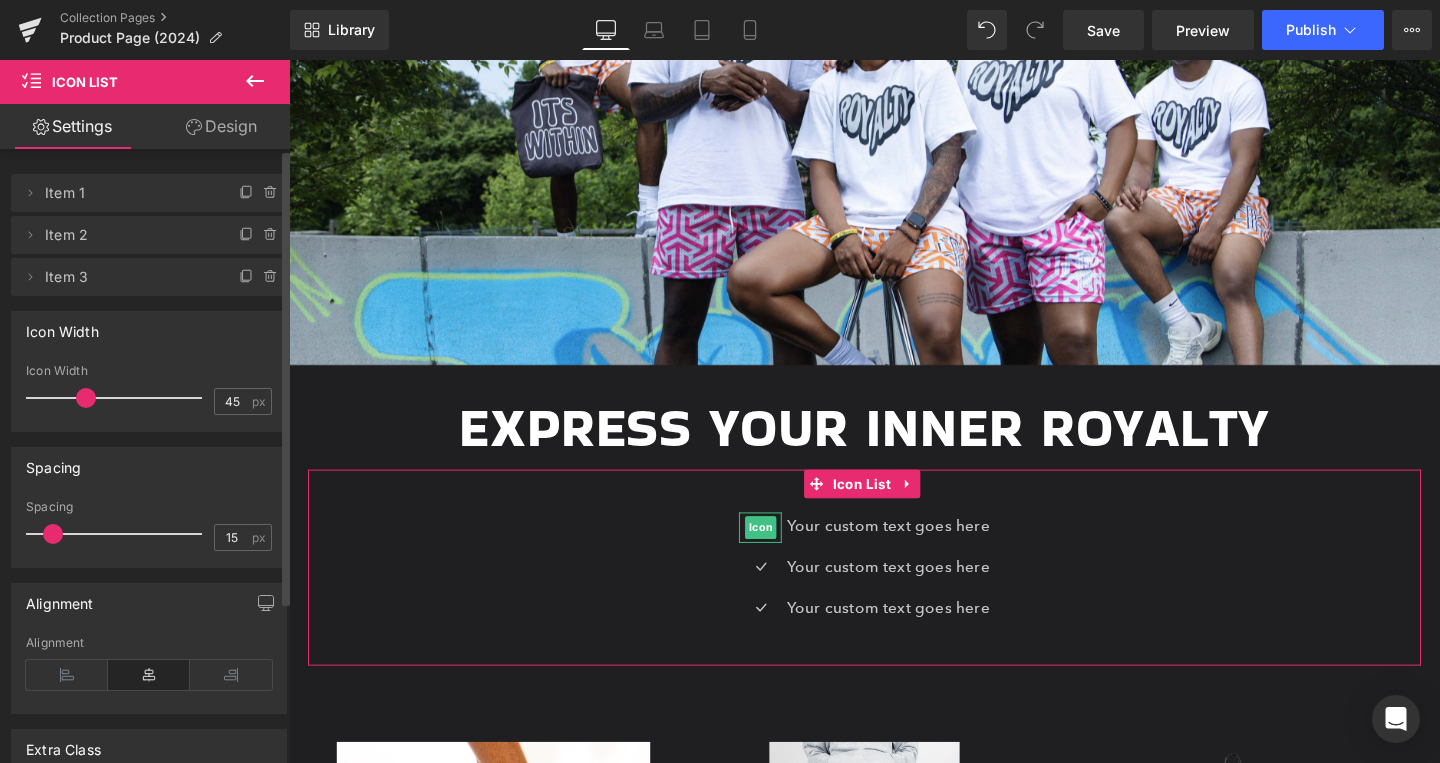 click on "Item 1" at bounding box center [129, 193] 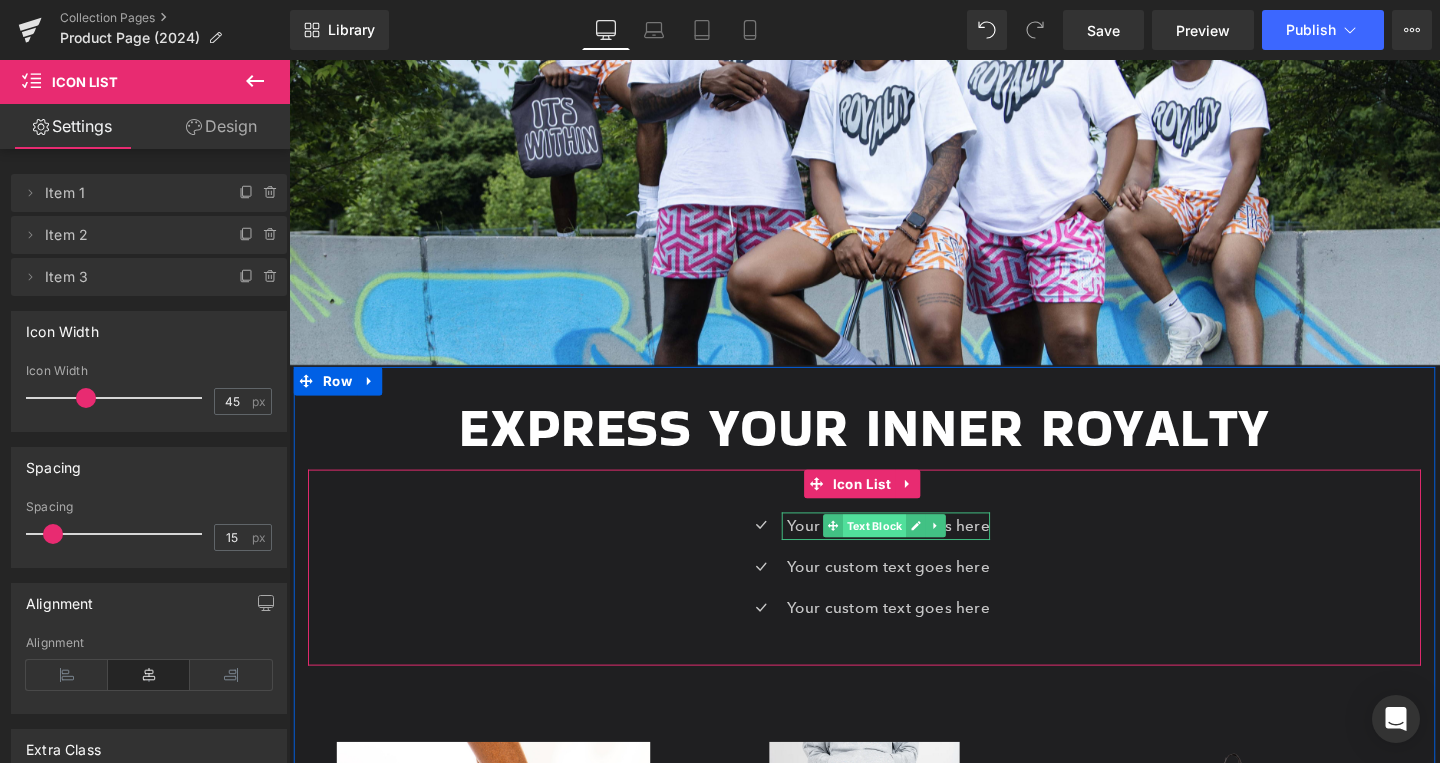 click on "Text Block" at bounding box center (904, 550) 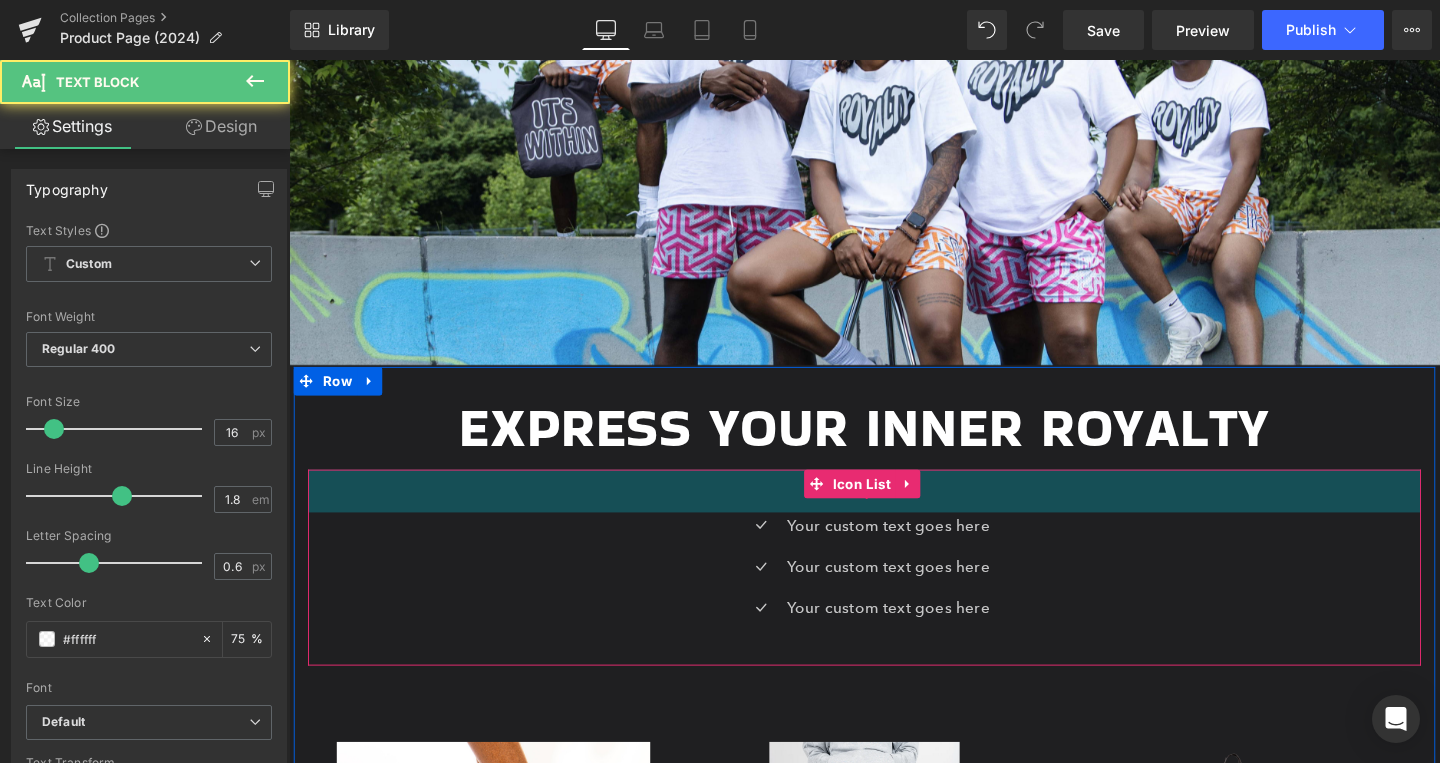click on "45px" at bounding box center [894, 513] 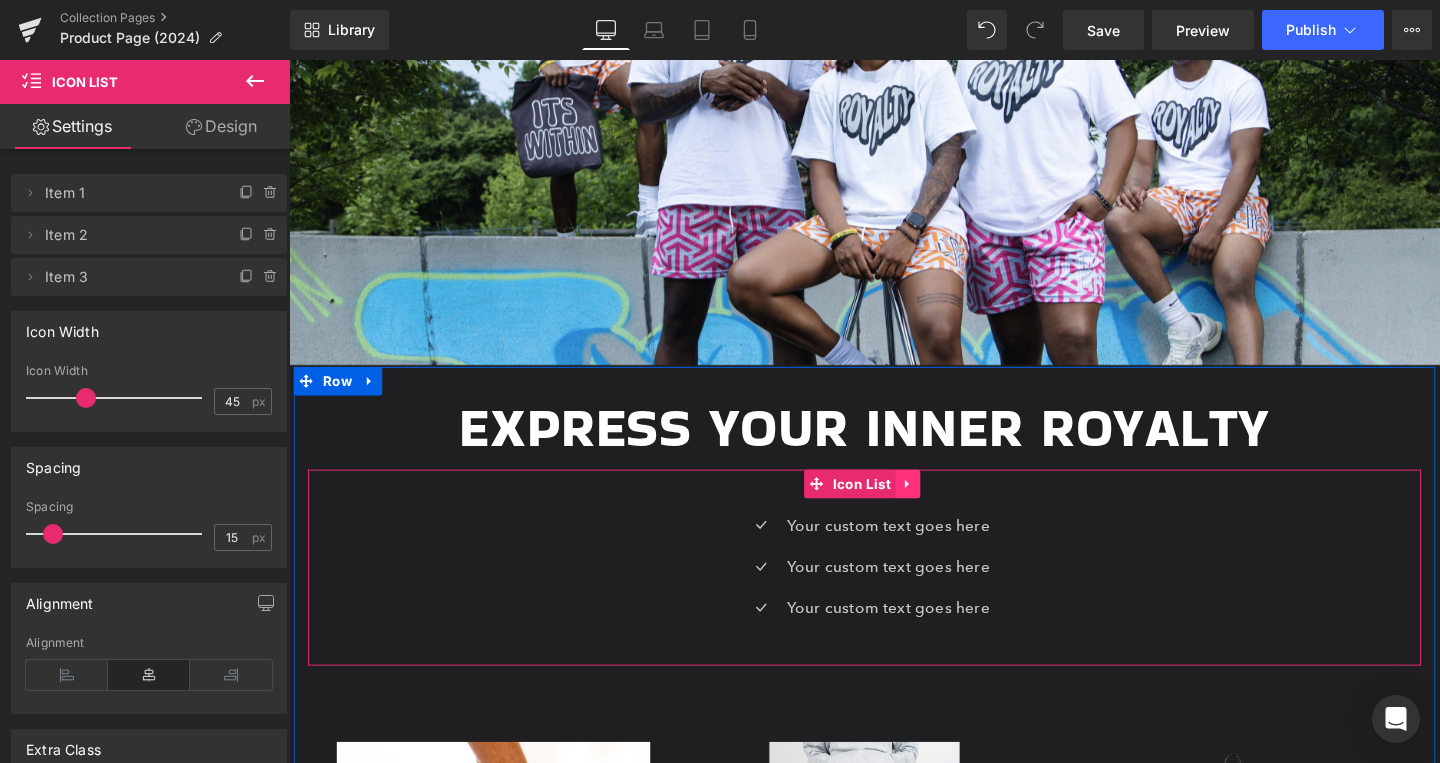 click 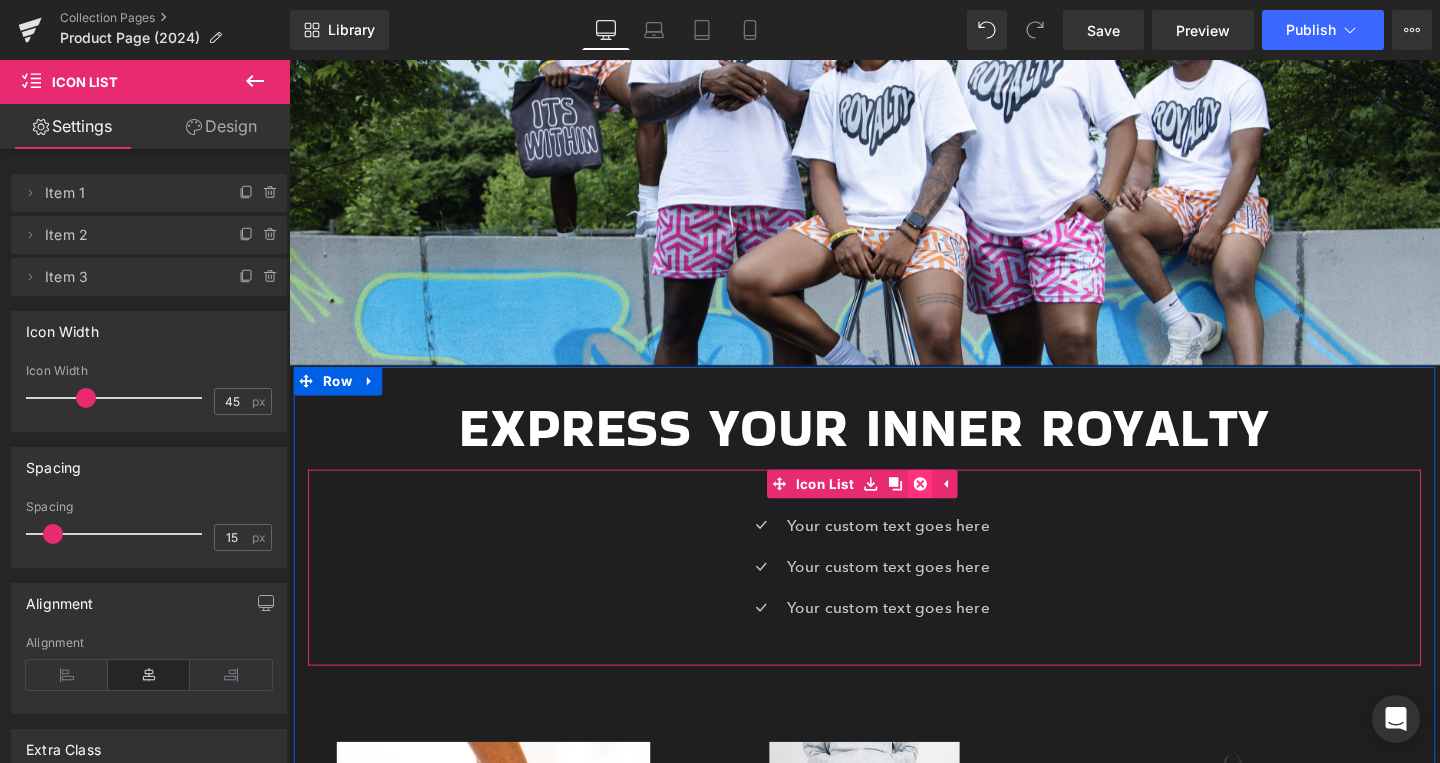 click 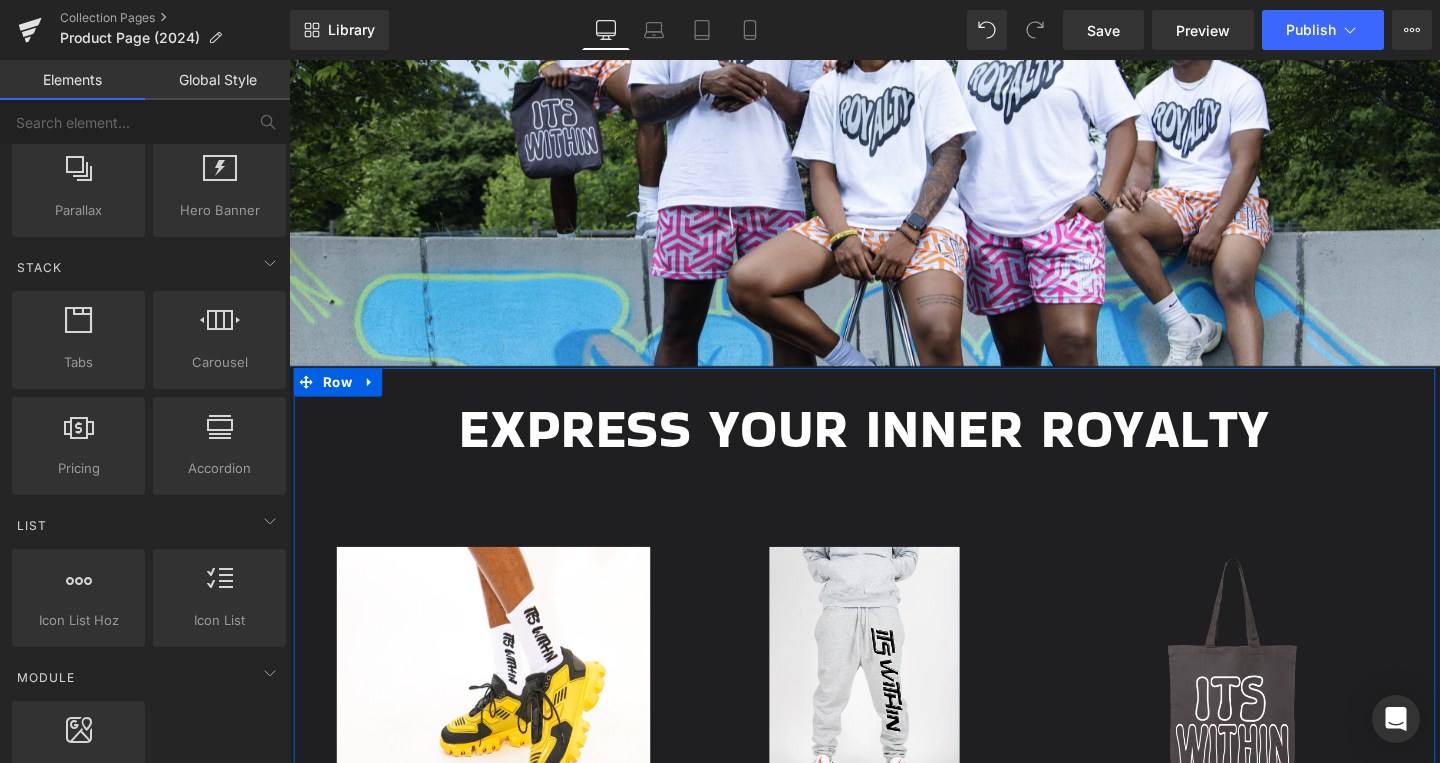 scroll, scrollTop: 525, scrollLeft: 0, axis: vertical 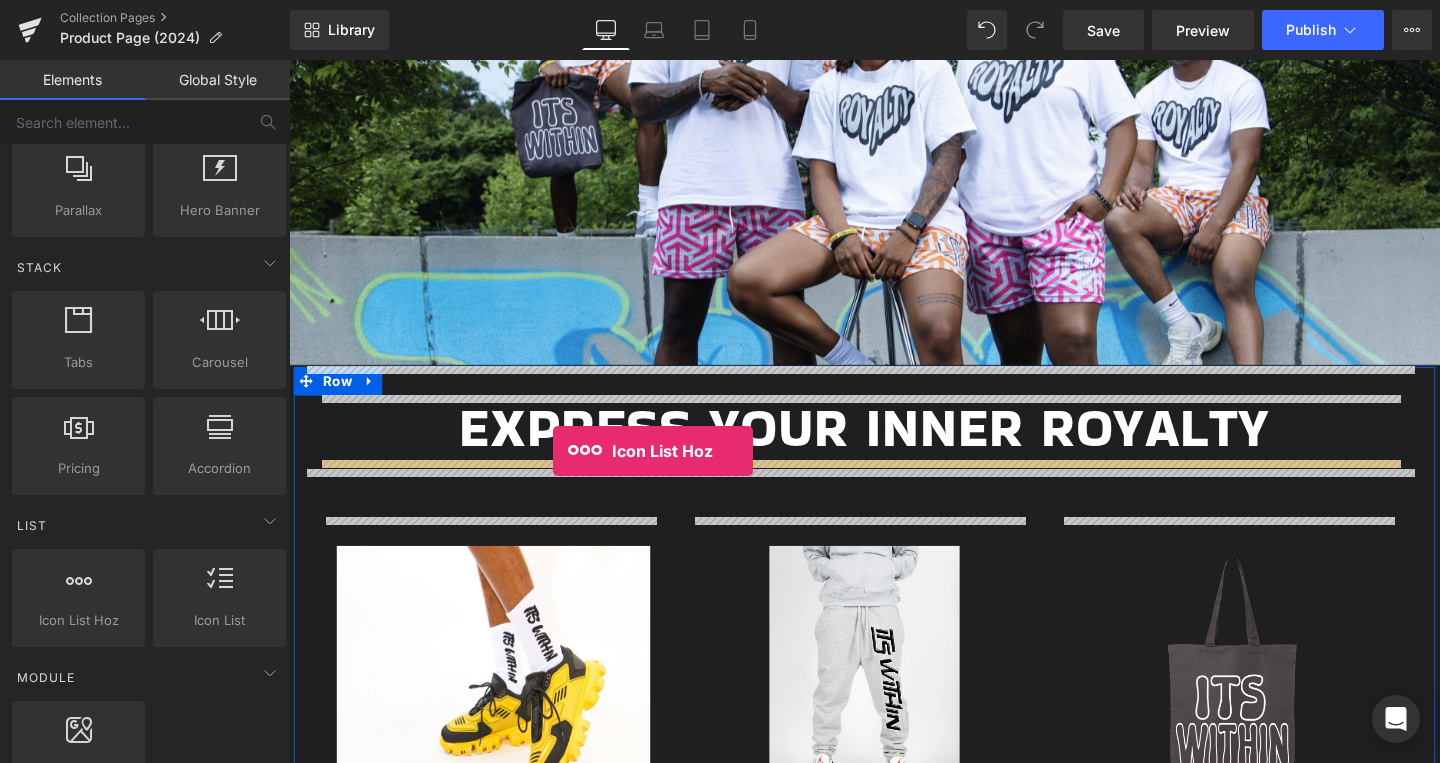 drag, startPoint x: 362, startPoint y: 653, endPoint x: 567, endPoint y: 471, distance: 274.13318 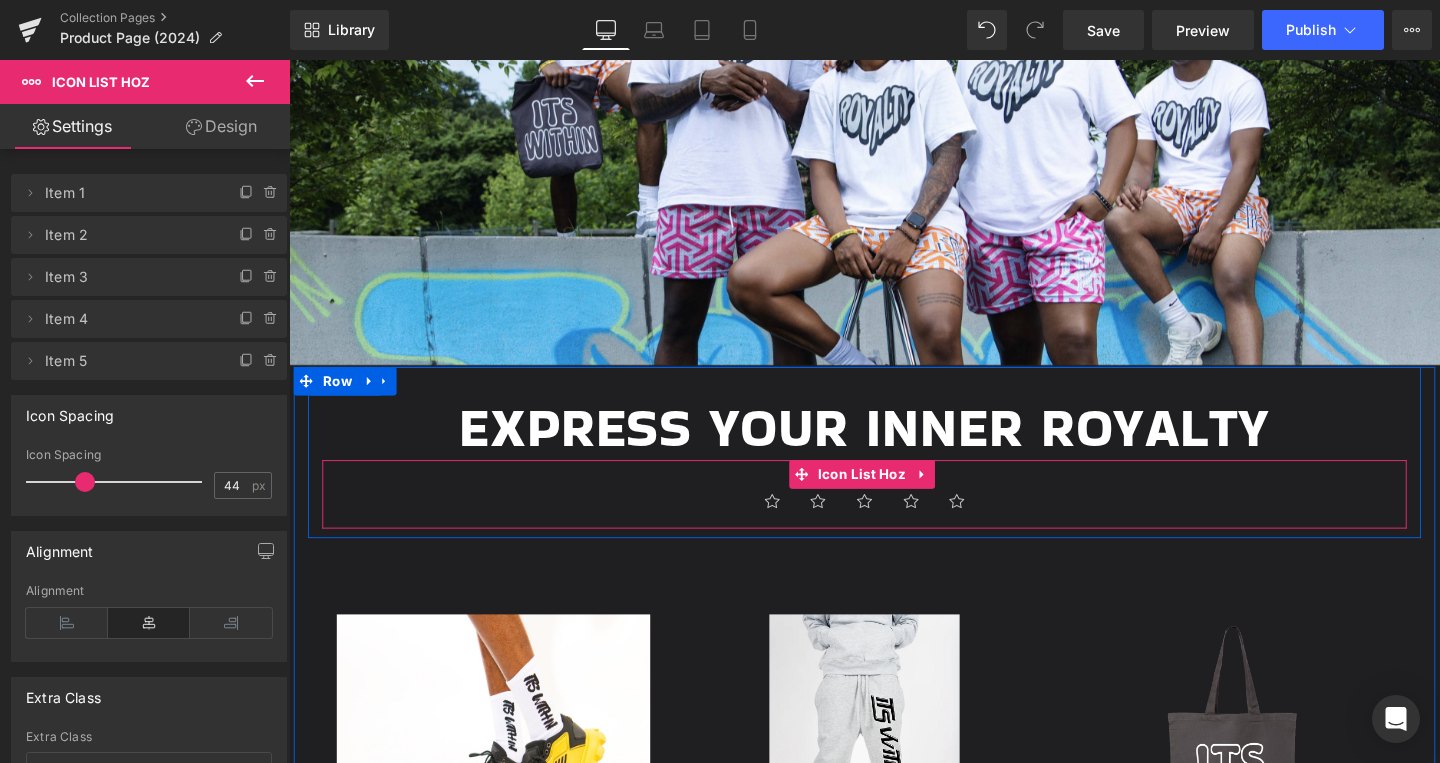 click on "Icon
Icon
Icon
Icon
Icon
Icon List Hoz" at bounding box center (894, 517) 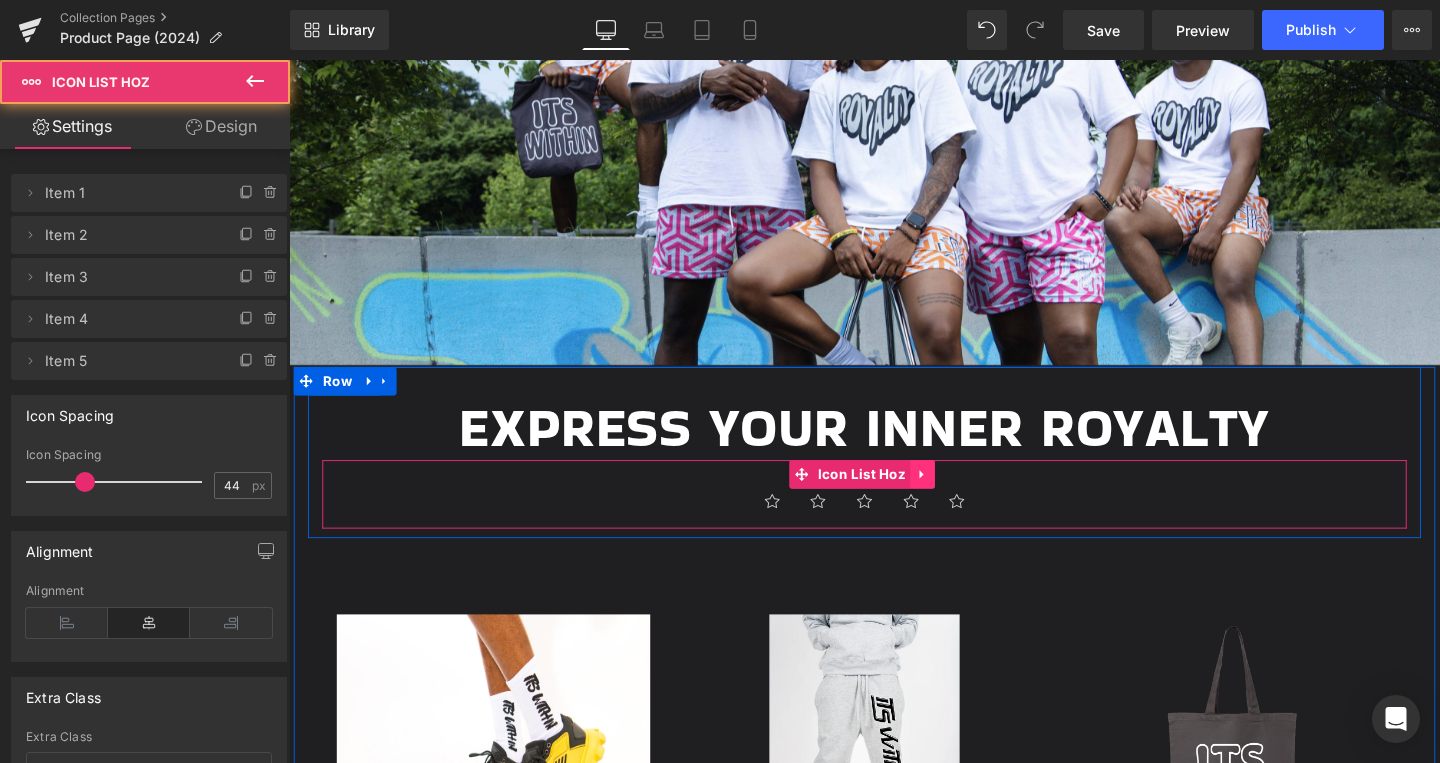 click 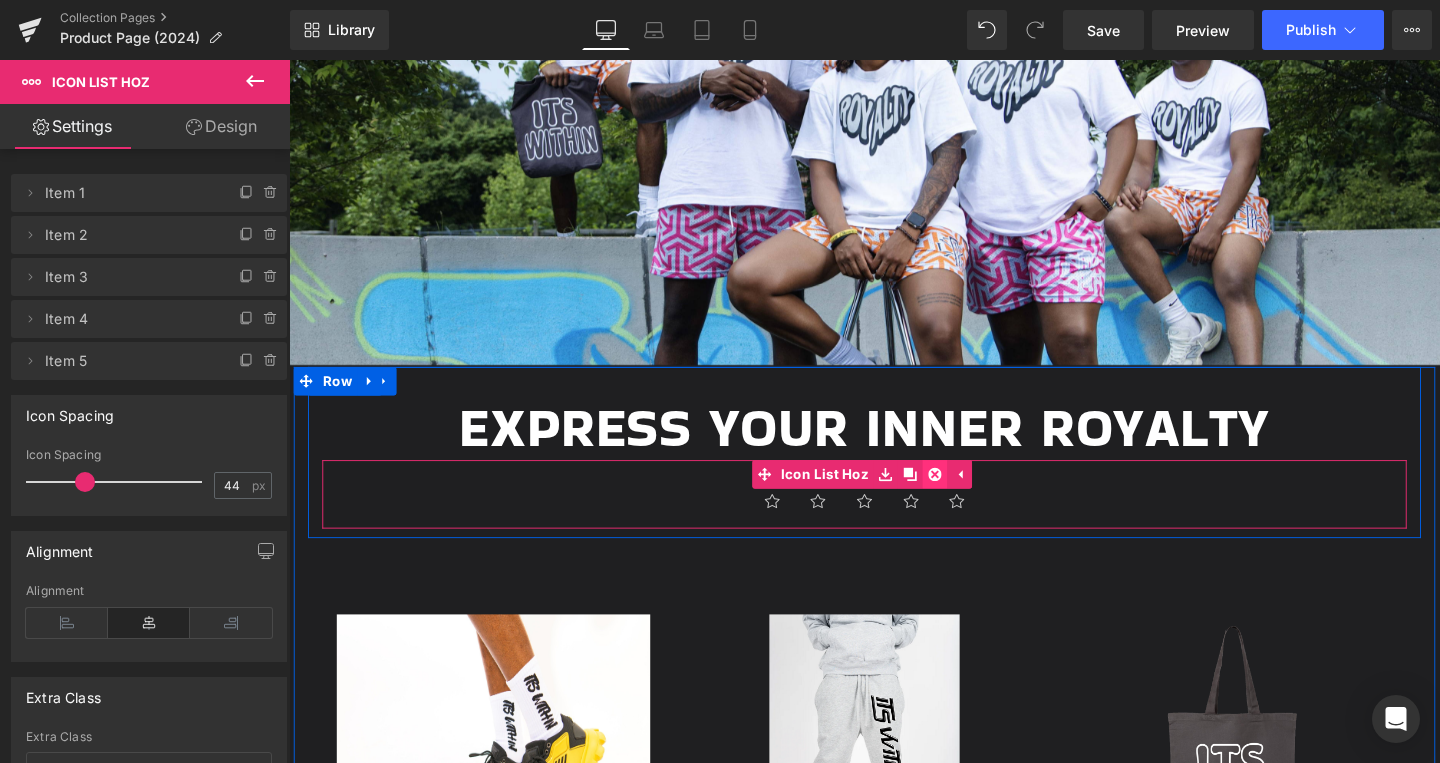 click at bounding box center [968, 496] 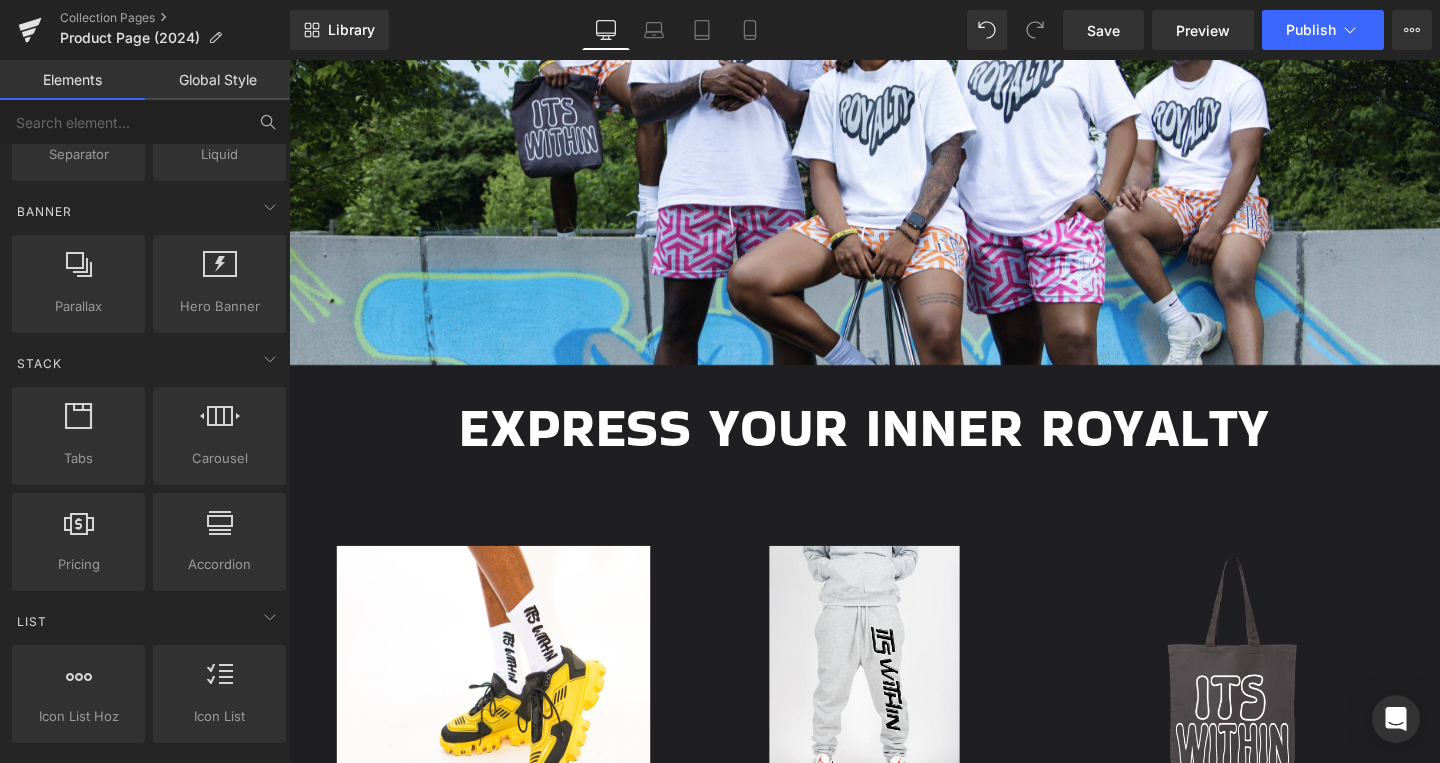 scroll, scrollTop: 438, scrollLeft: 0, axis: vertical 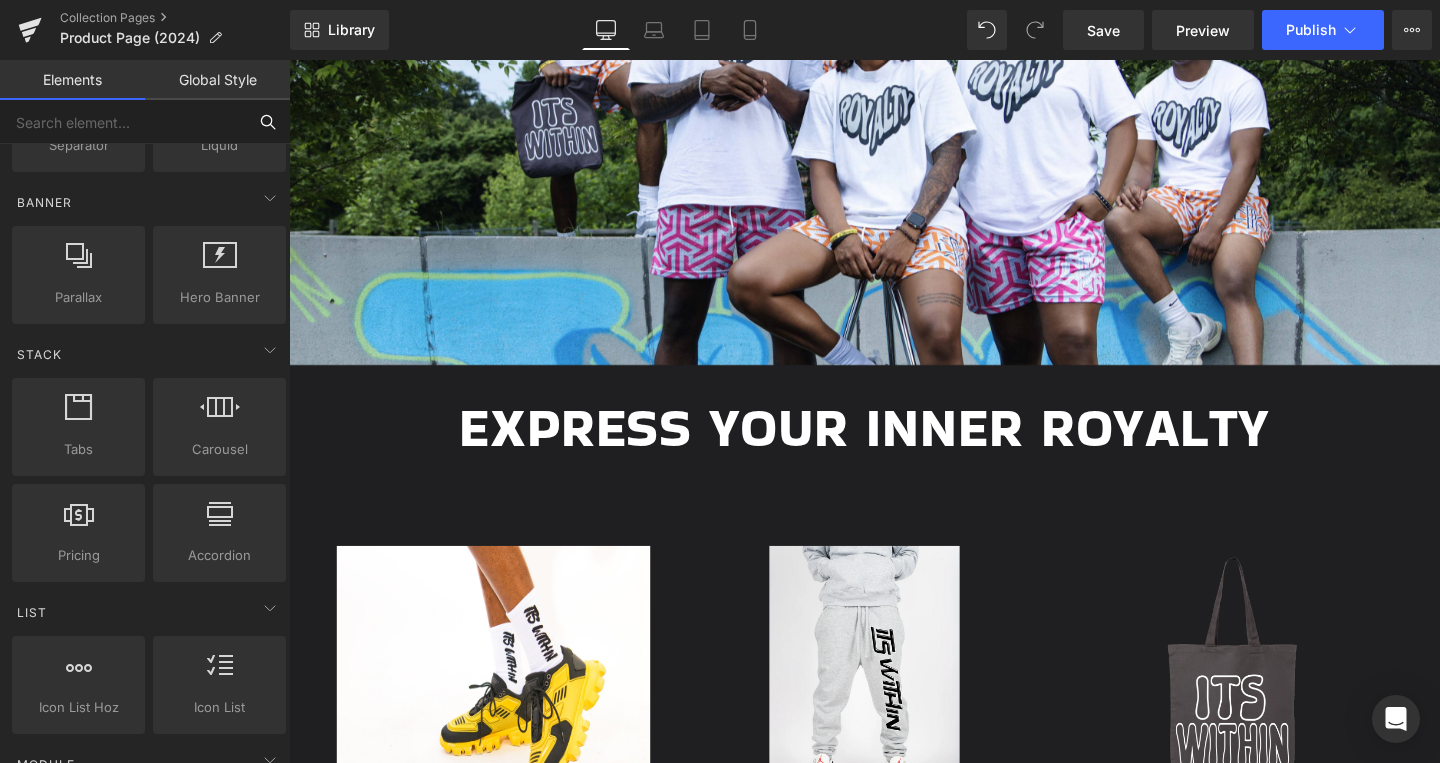 click at bounding box center (123, 122) 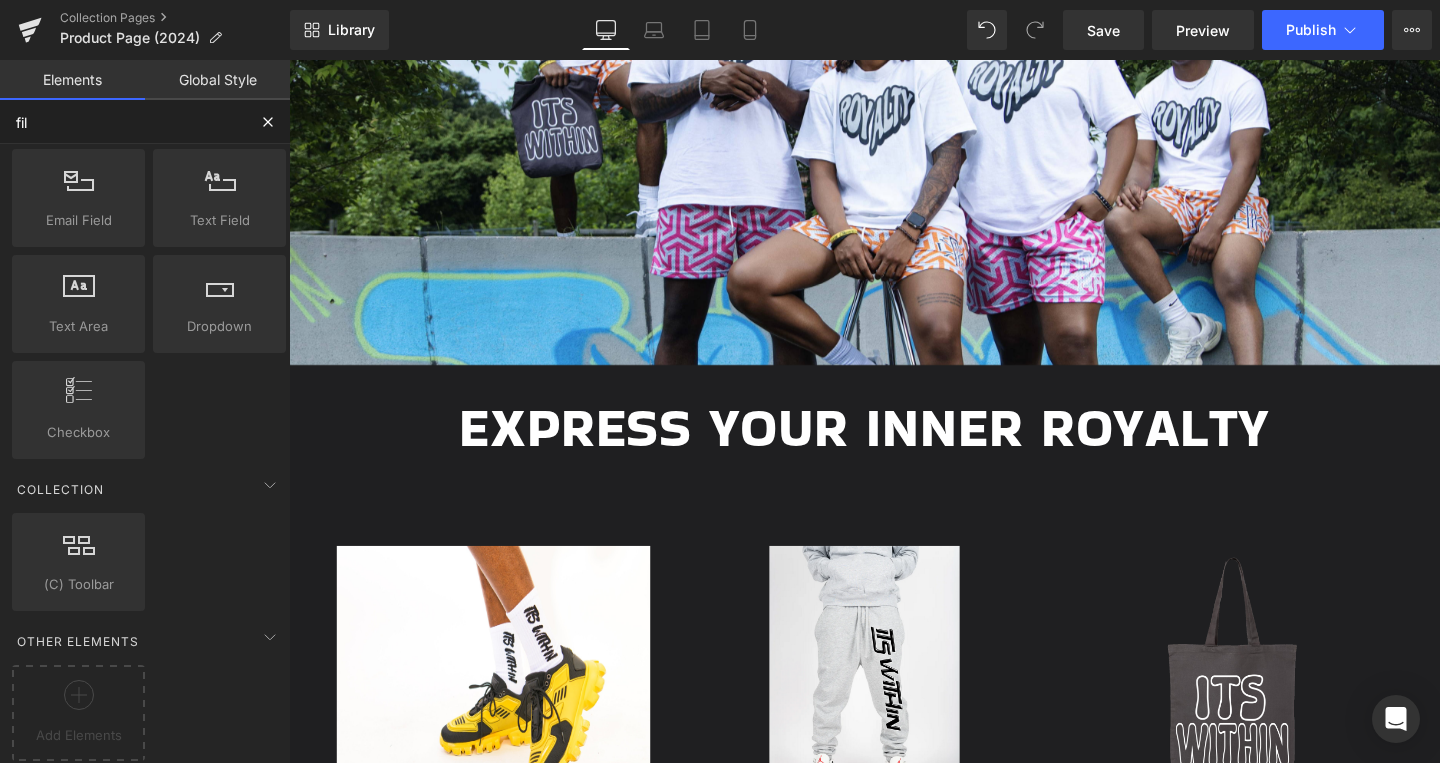 scroll, scrollTop: 0, scrollLeft: 0, axis: both 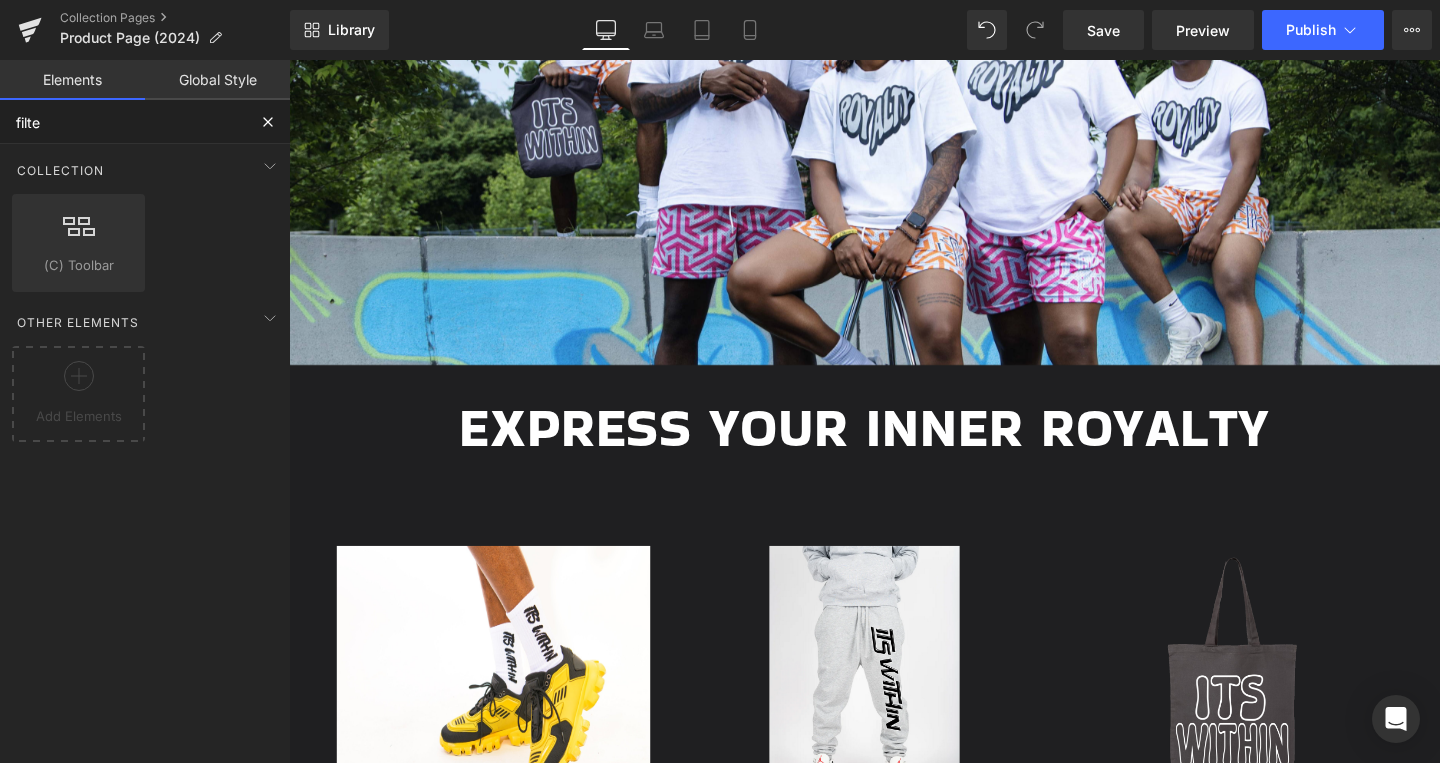 type on "filter" 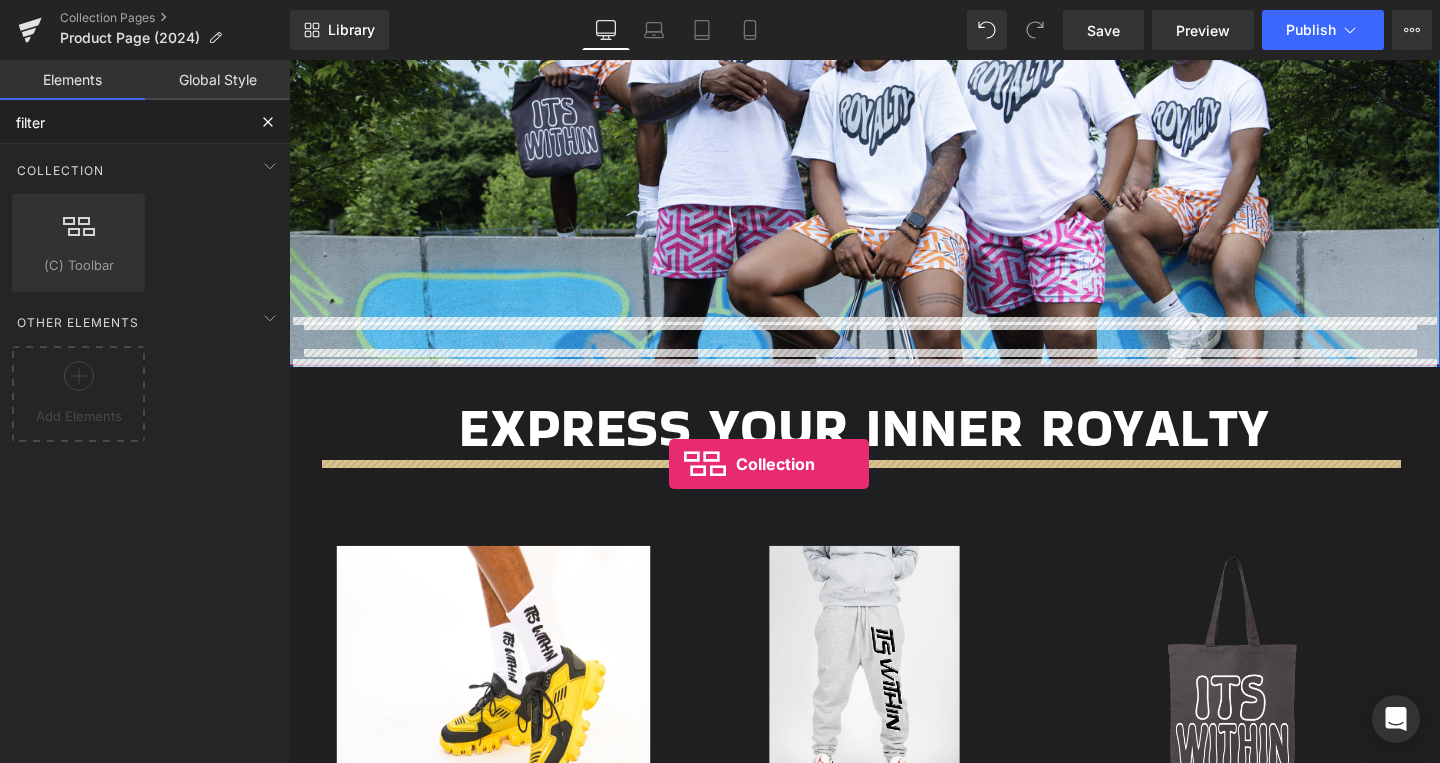drag, startPoint x: 371, startPoint y: 327, endPoint x: 679, endPoint y: 487, distance: 347.07925 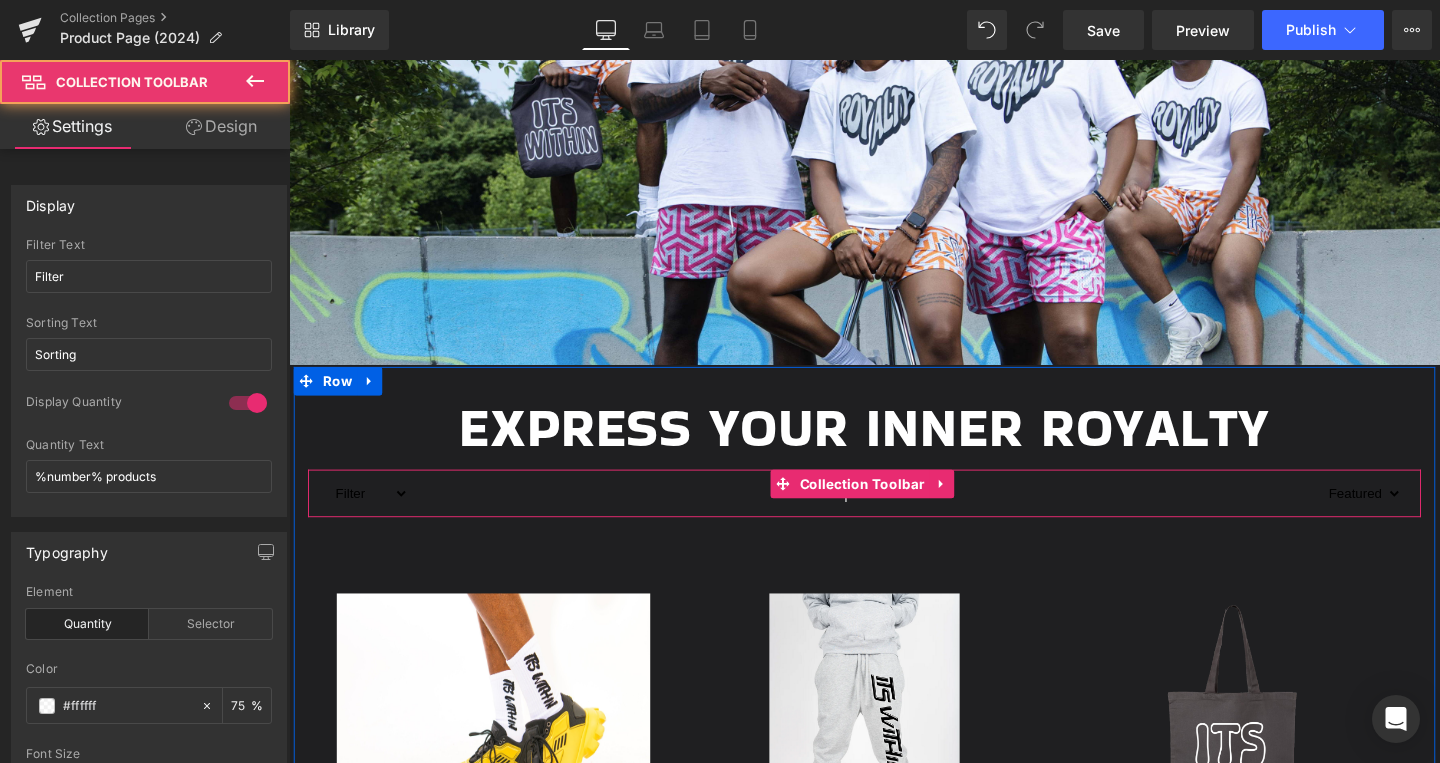 click on "16 products" at bounding box center [894, 516] 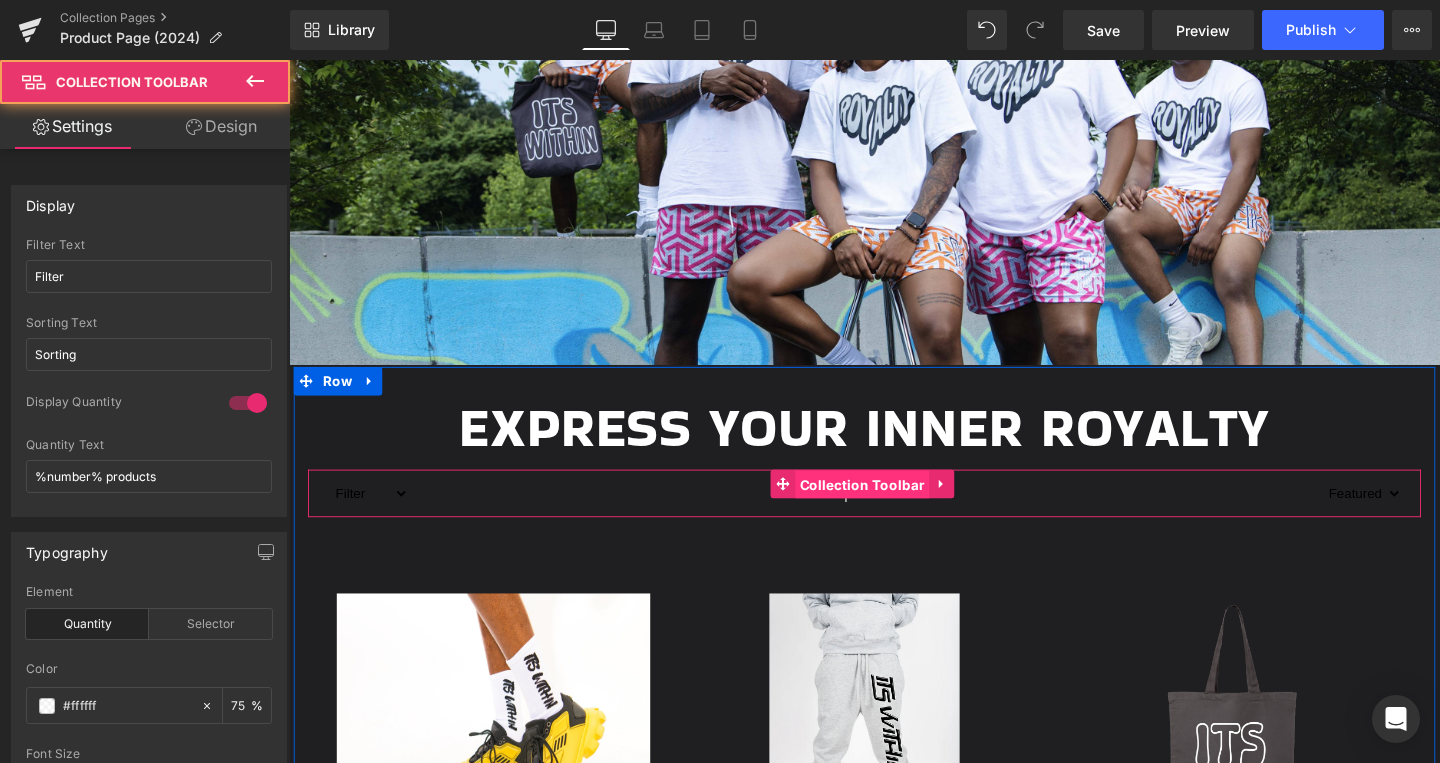 click on "Collection Toolbar" at bounding box center [891, 507] 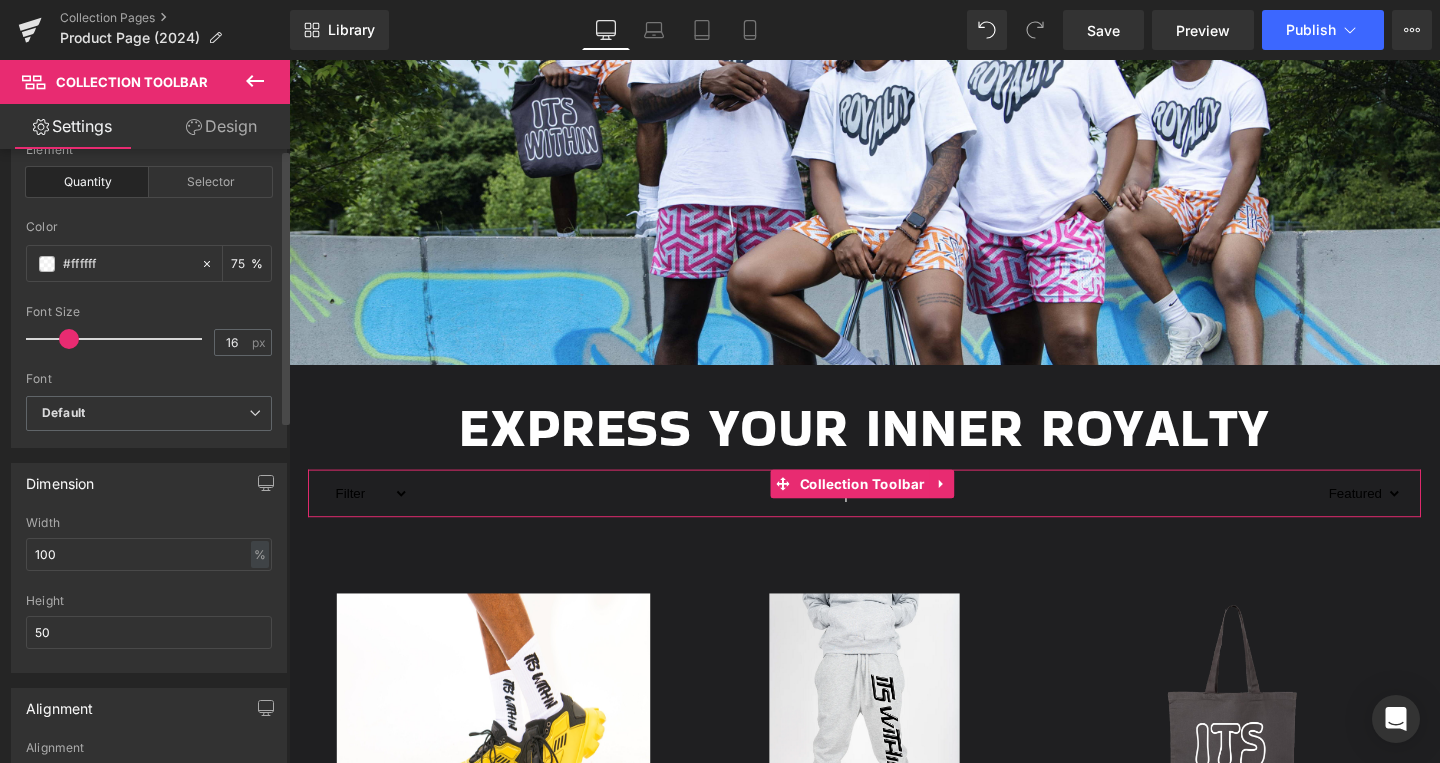 scroll, scrollTop: 0, scrollLeft: 0, axis: both 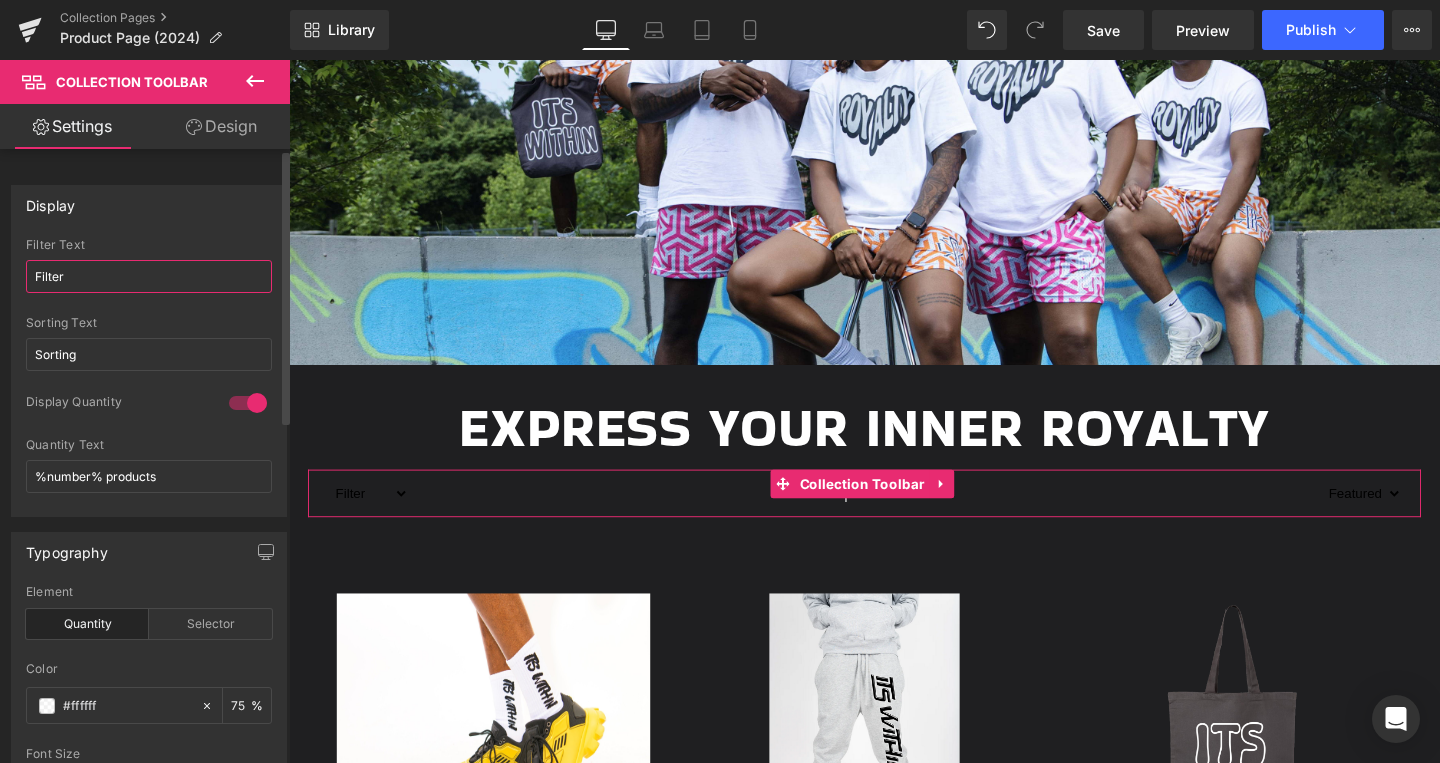 click on "Filter" at bounding box center (149, 276) 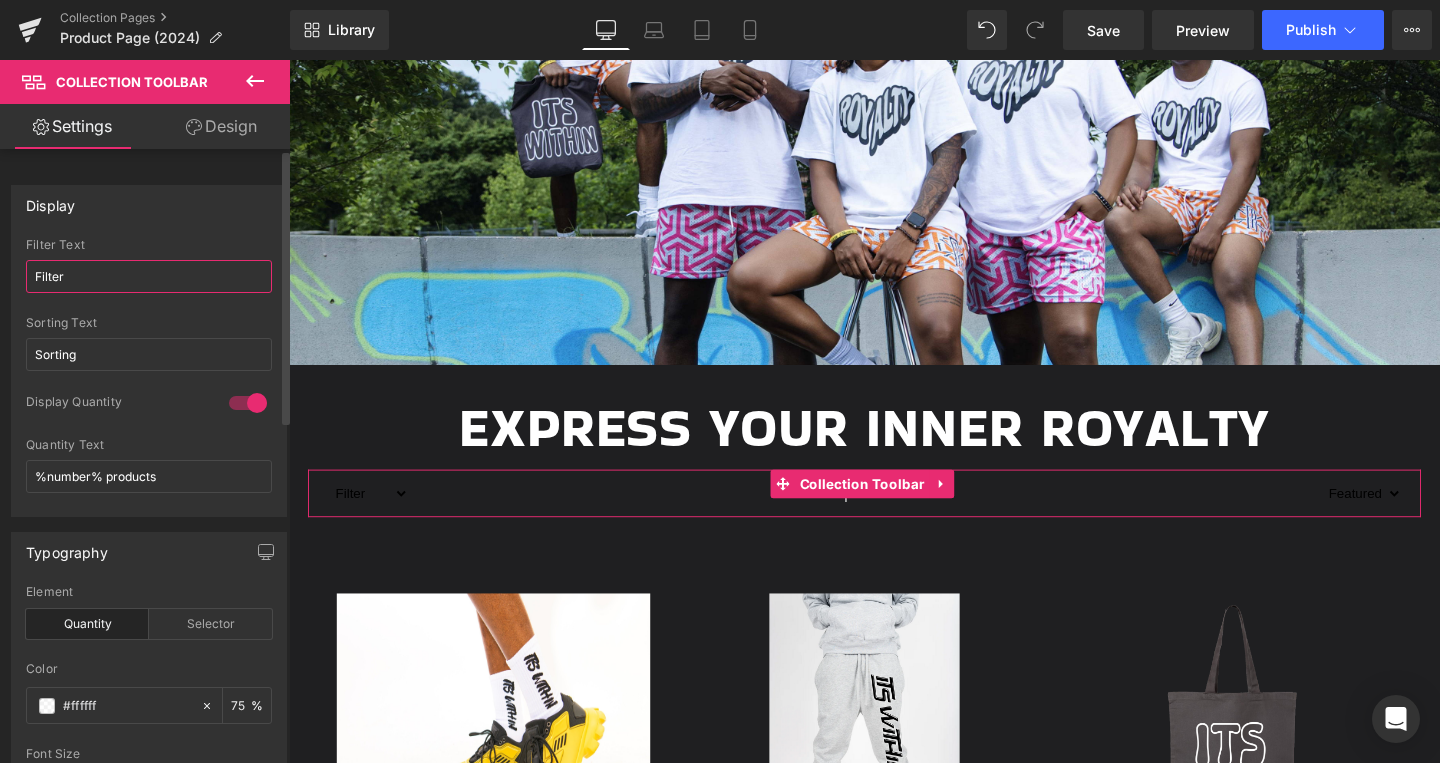 click on "Filter" at bounding box center [149, 276] 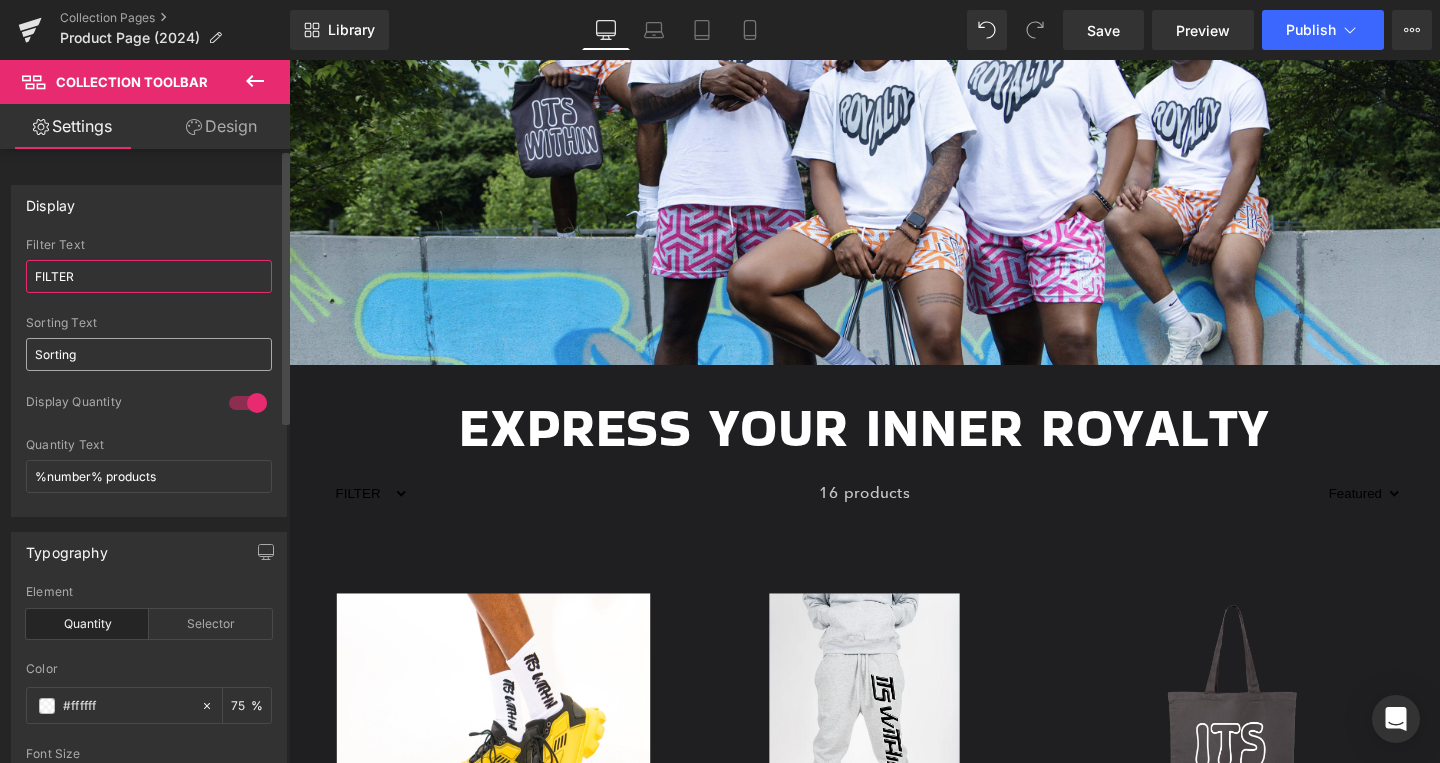 type on "FILTER" 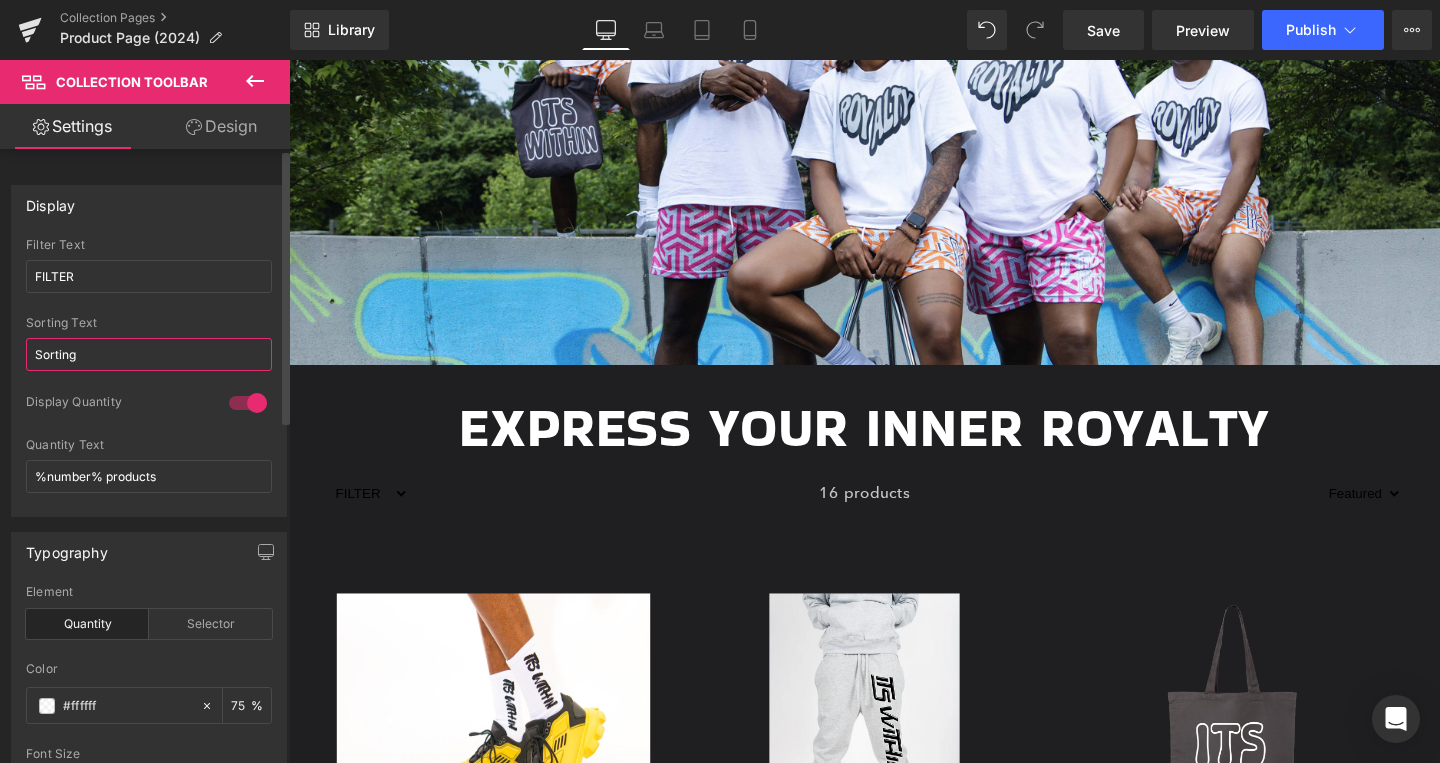 click on "Sorting" at bounding box center [149, 354] 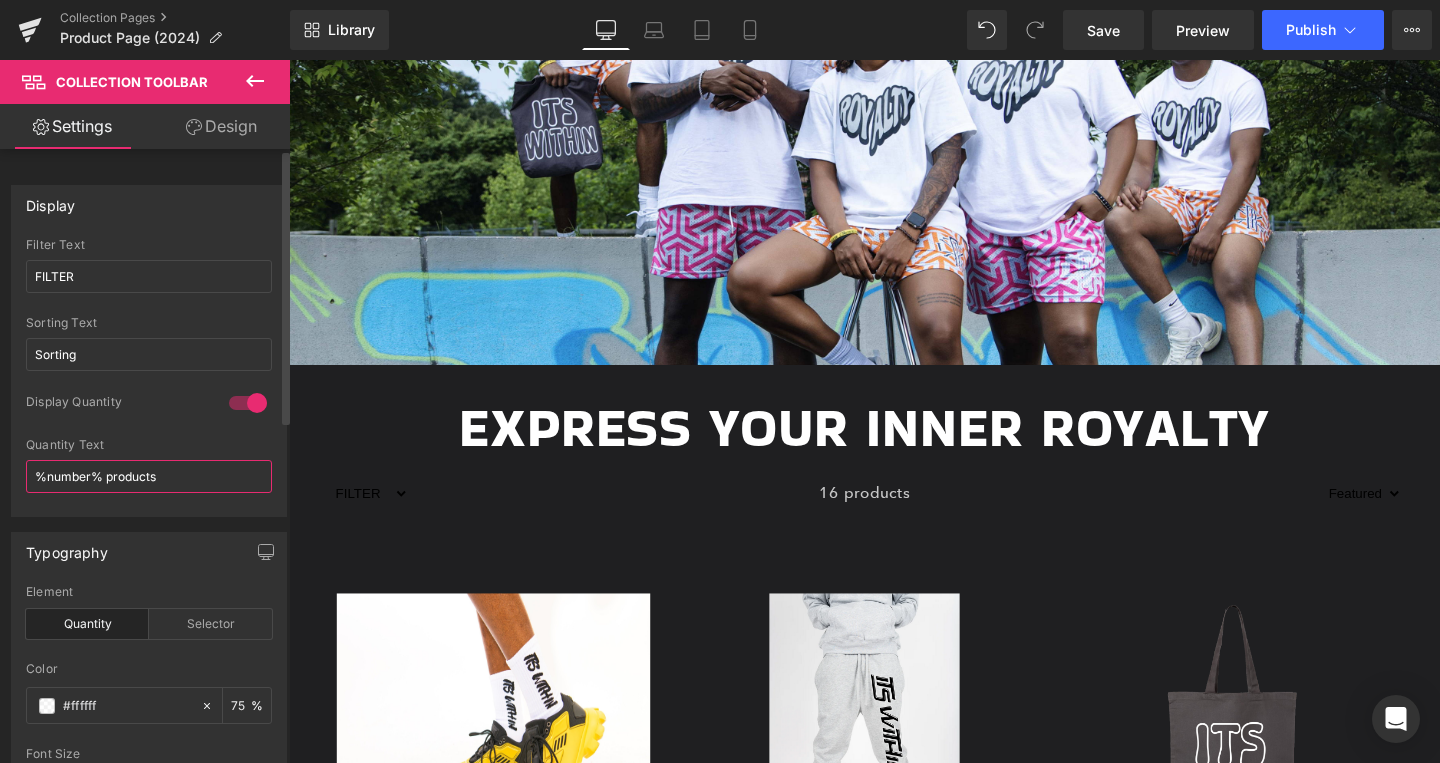 click on "%number% products" at bounding box center (149, 476) 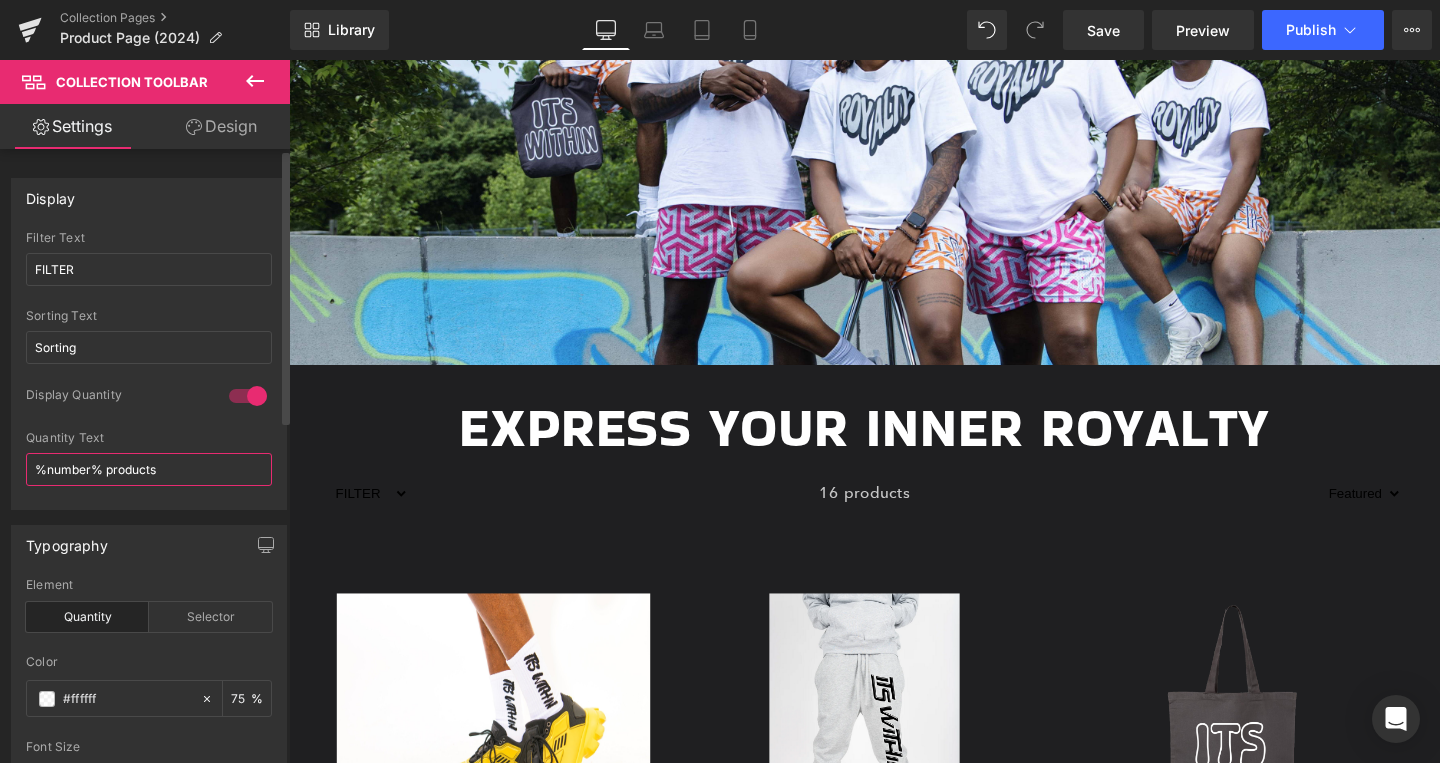 scroll, scrollTop: 18, scrollLeft: 0, axis: vertical 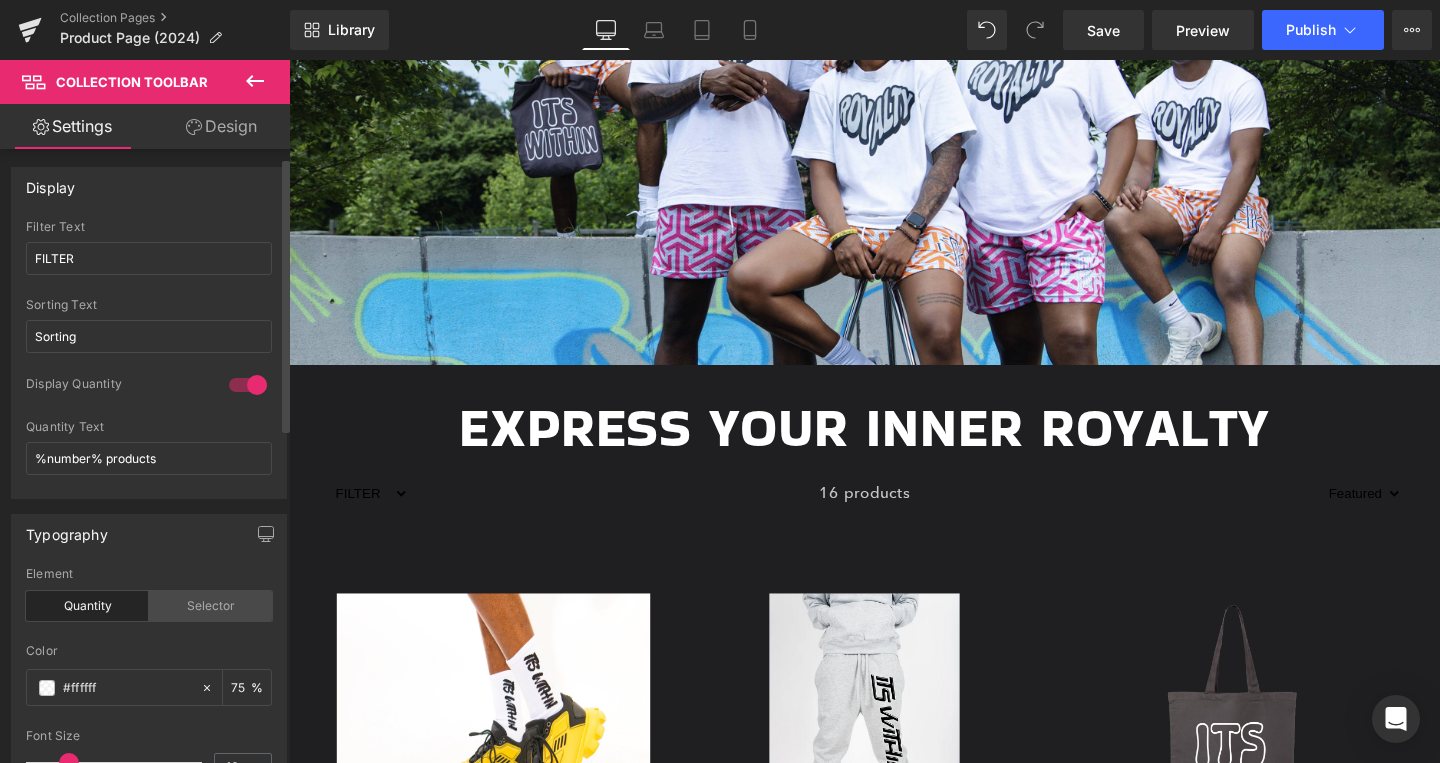 click on "Selector" at bounding box center [210, 606] 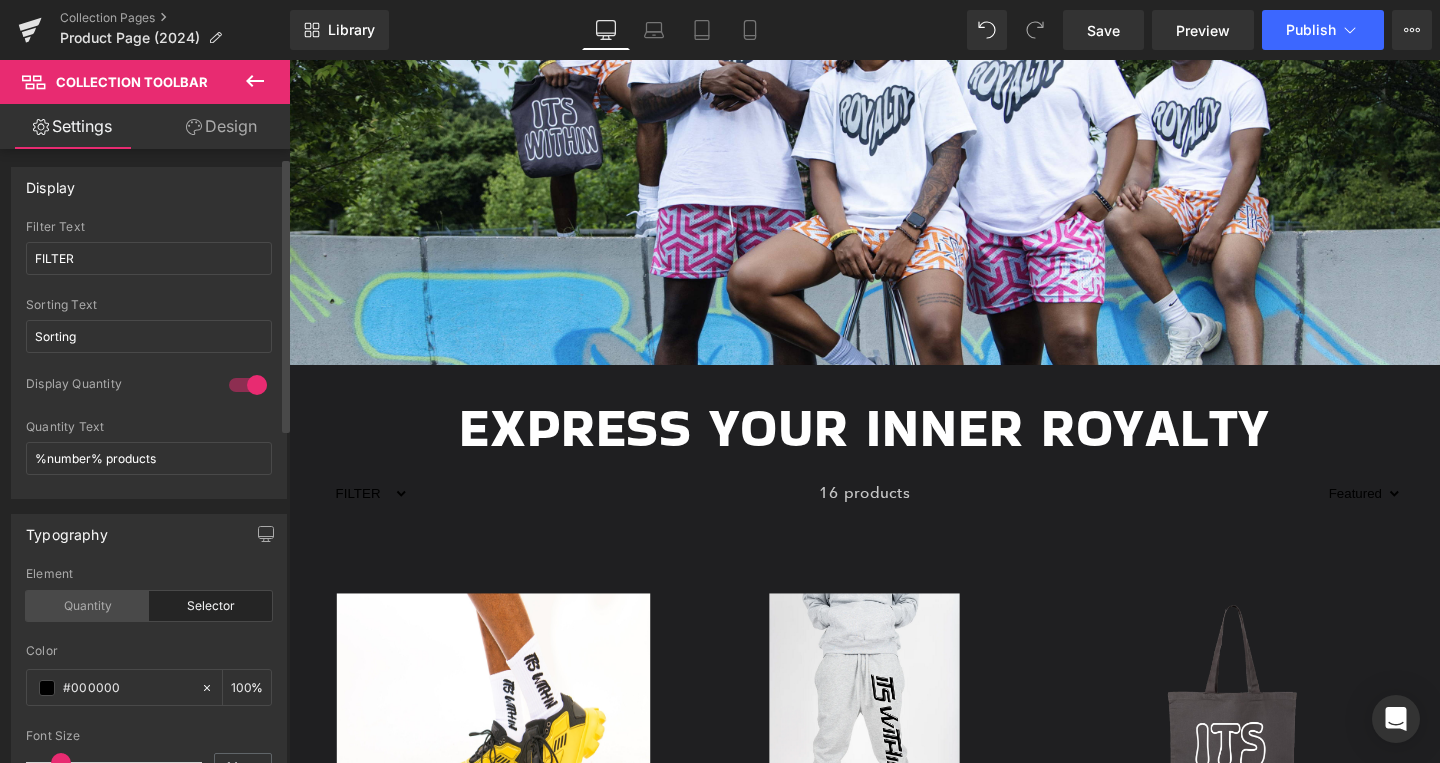 click on "Quantity" at bounding box center [87, 606] 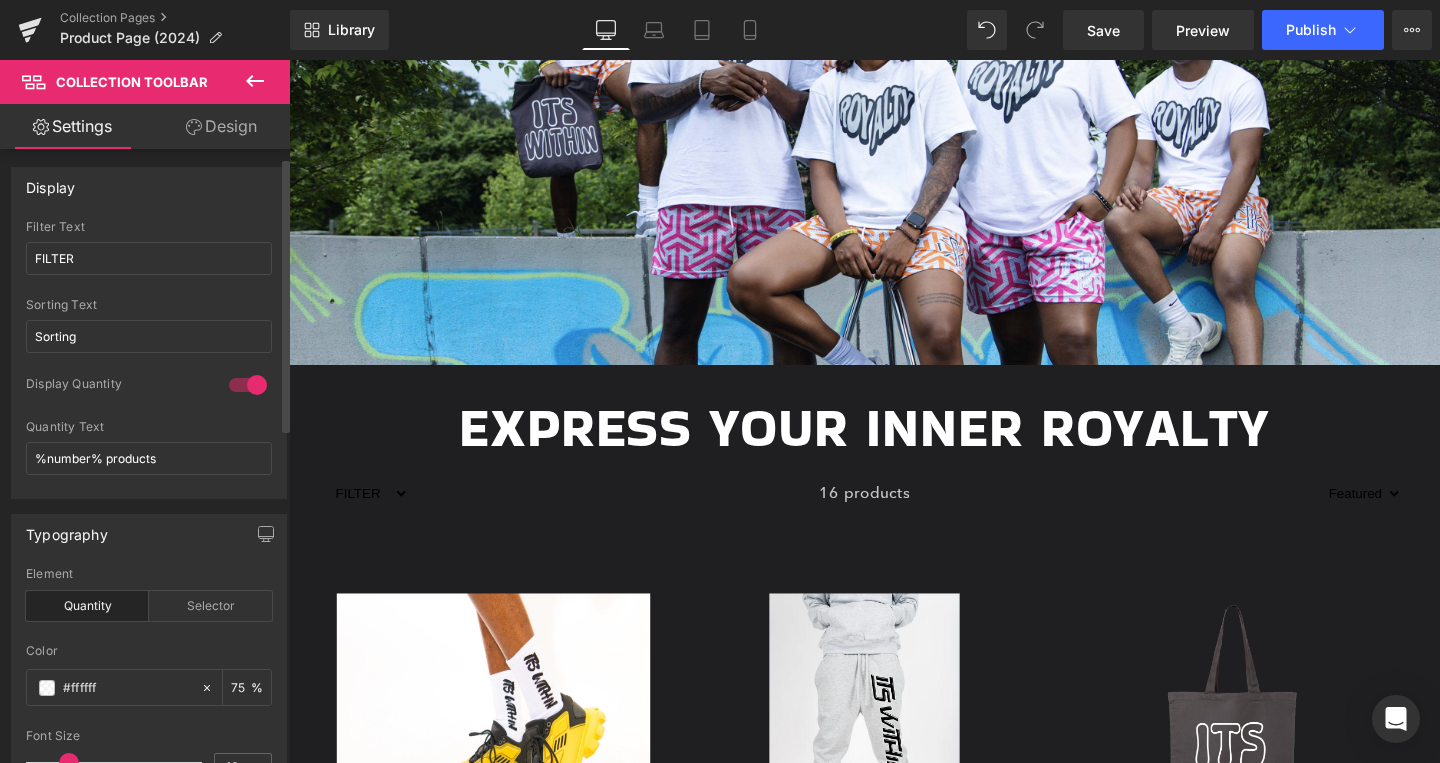 click at bounding box center [248, 385] 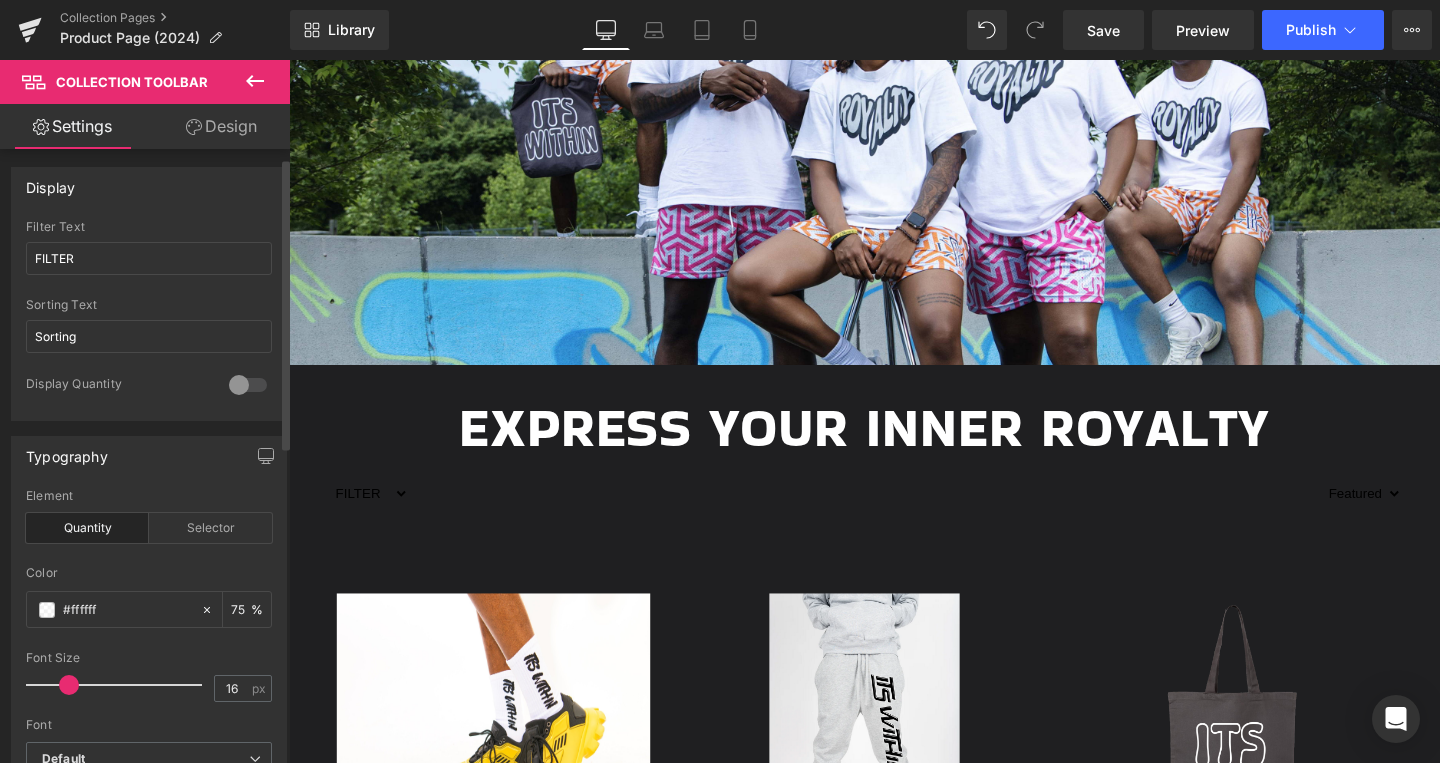 click at bounding box center (248, 385) 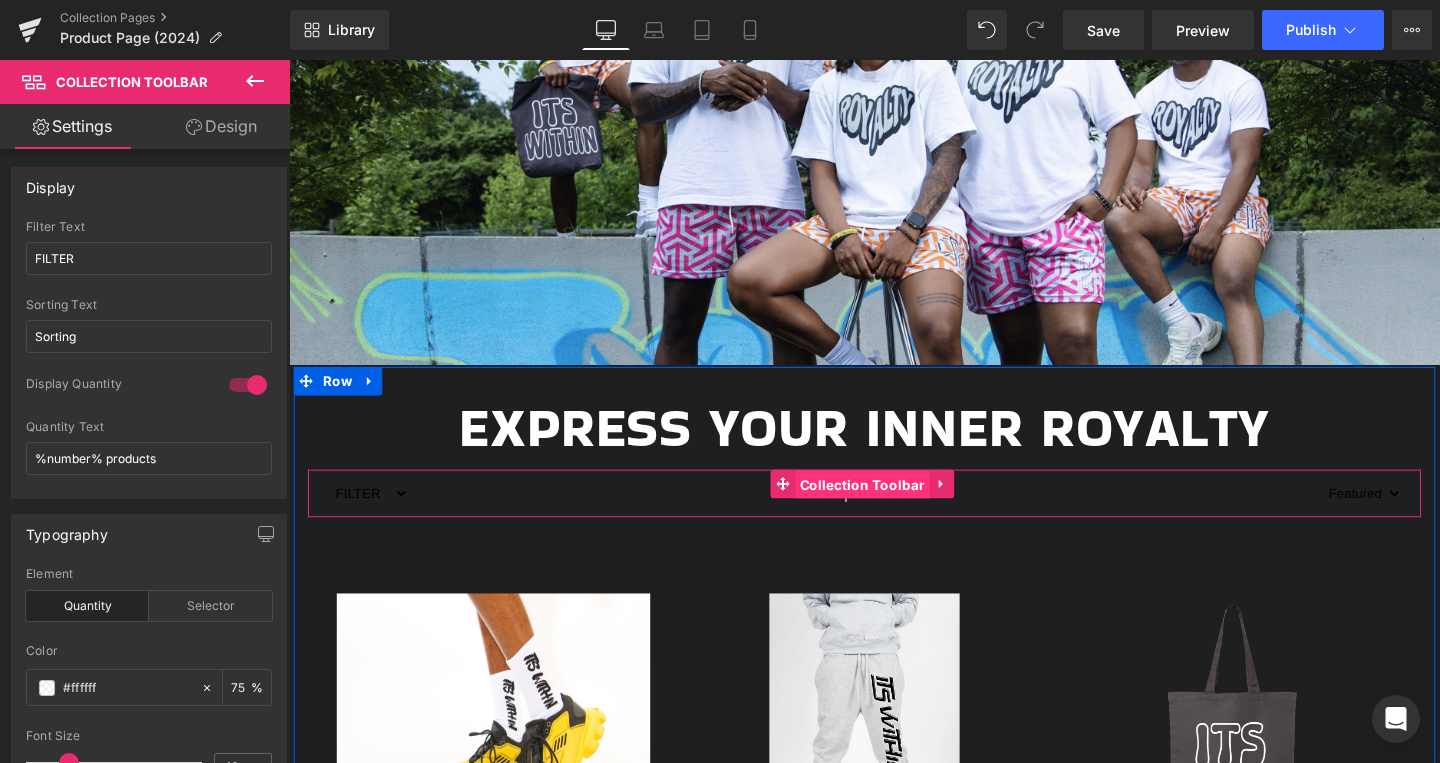 click on "Collection Toolbar" at bounding box center [891, 507] 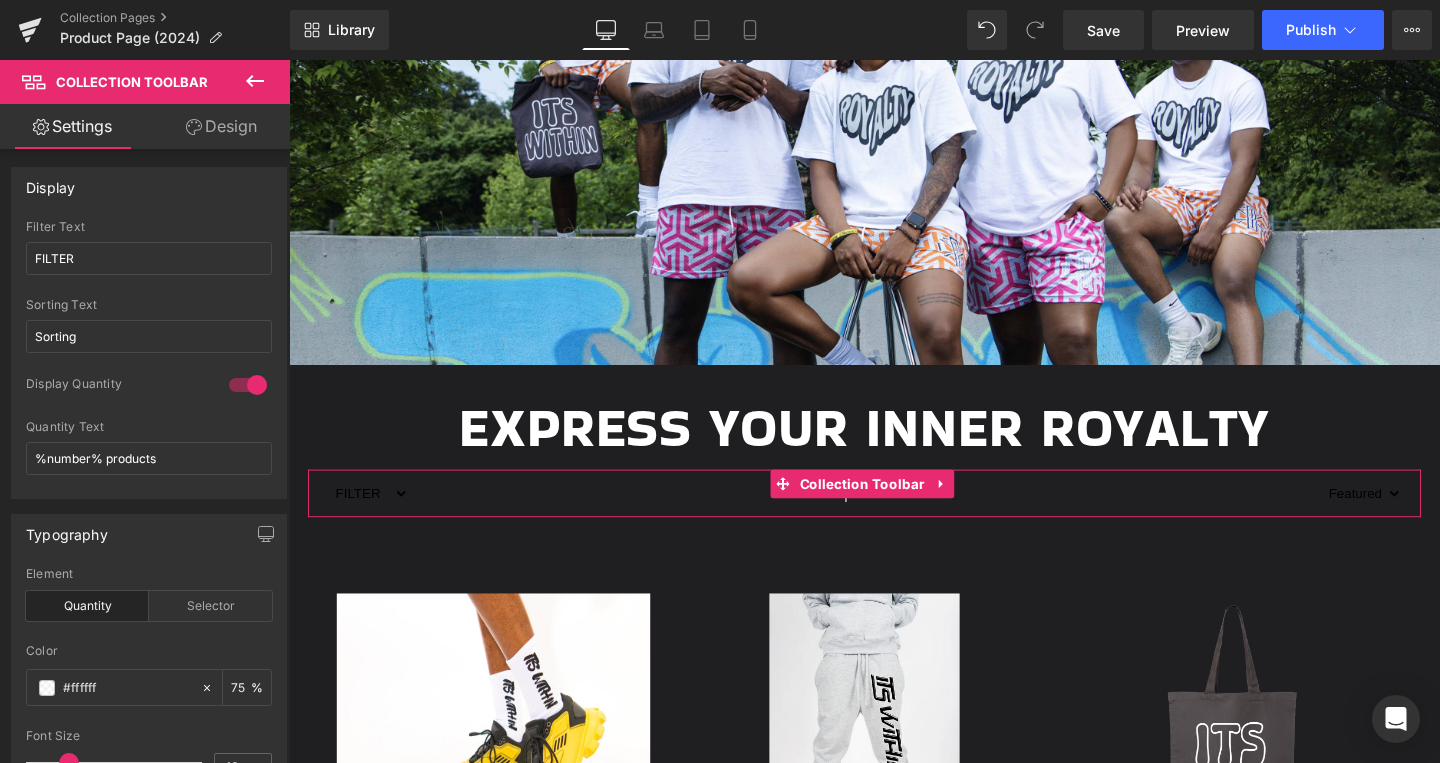 click on "Design" at bounding box center (221, 126) 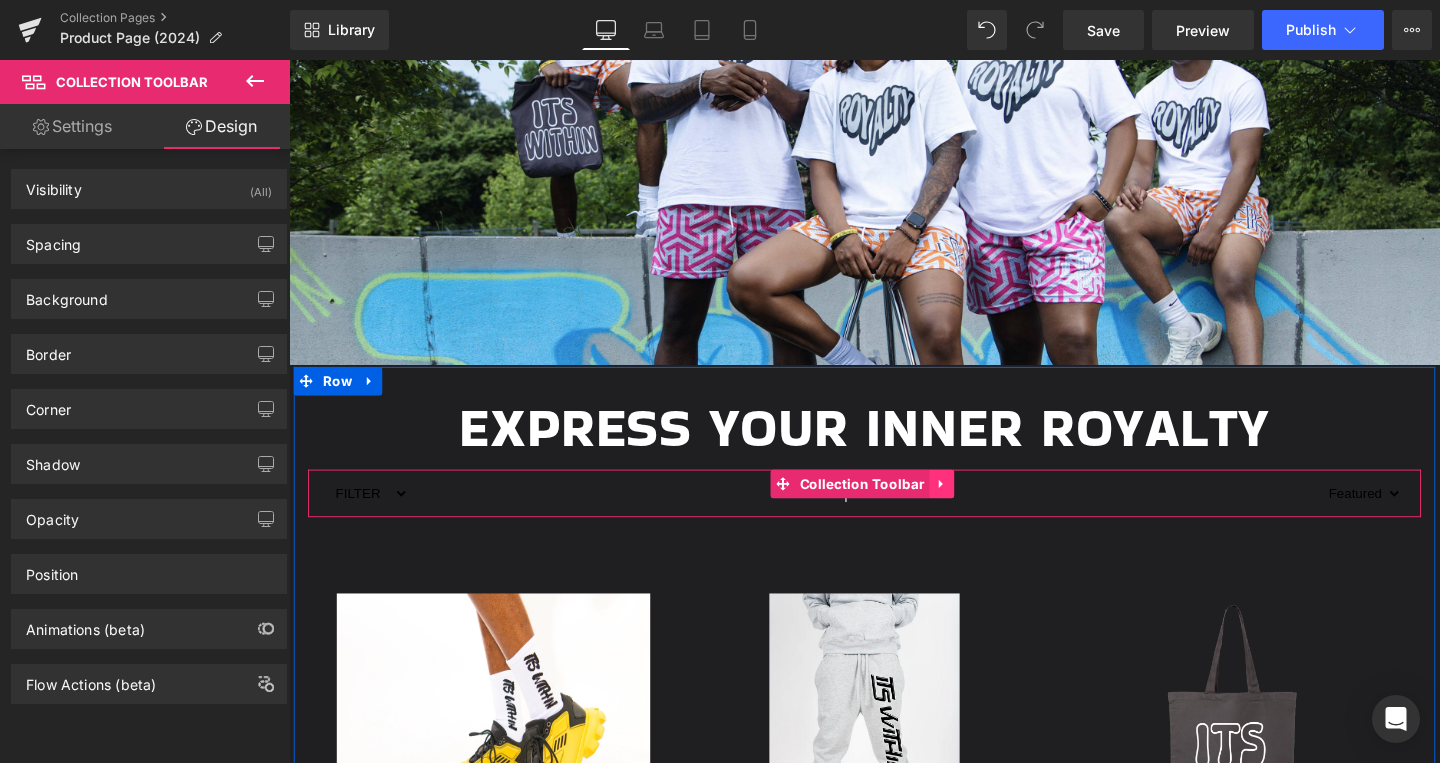 click 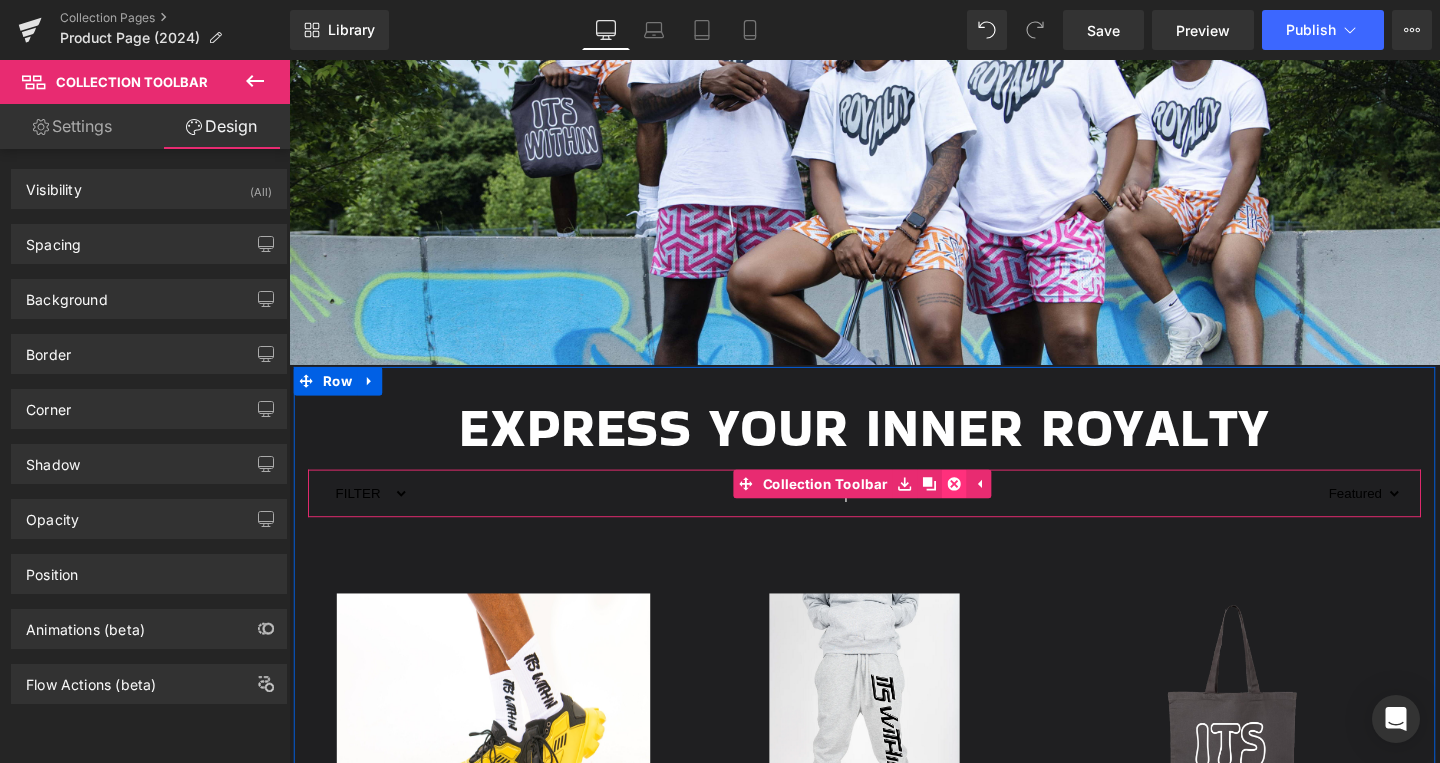 click at bounding box center (988, 506) 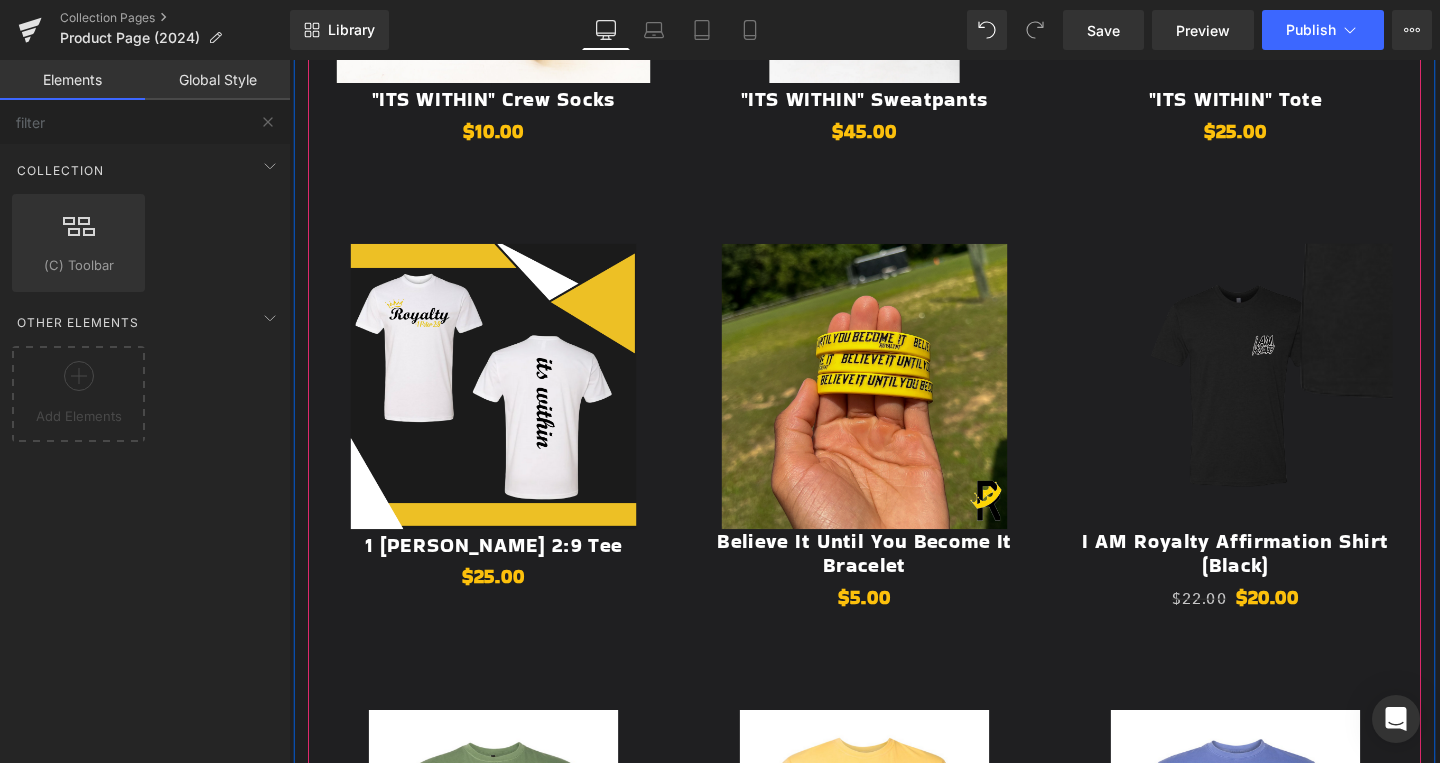 scroll, scrollTop: 1279, scrollLeft: 0, axis: vertical 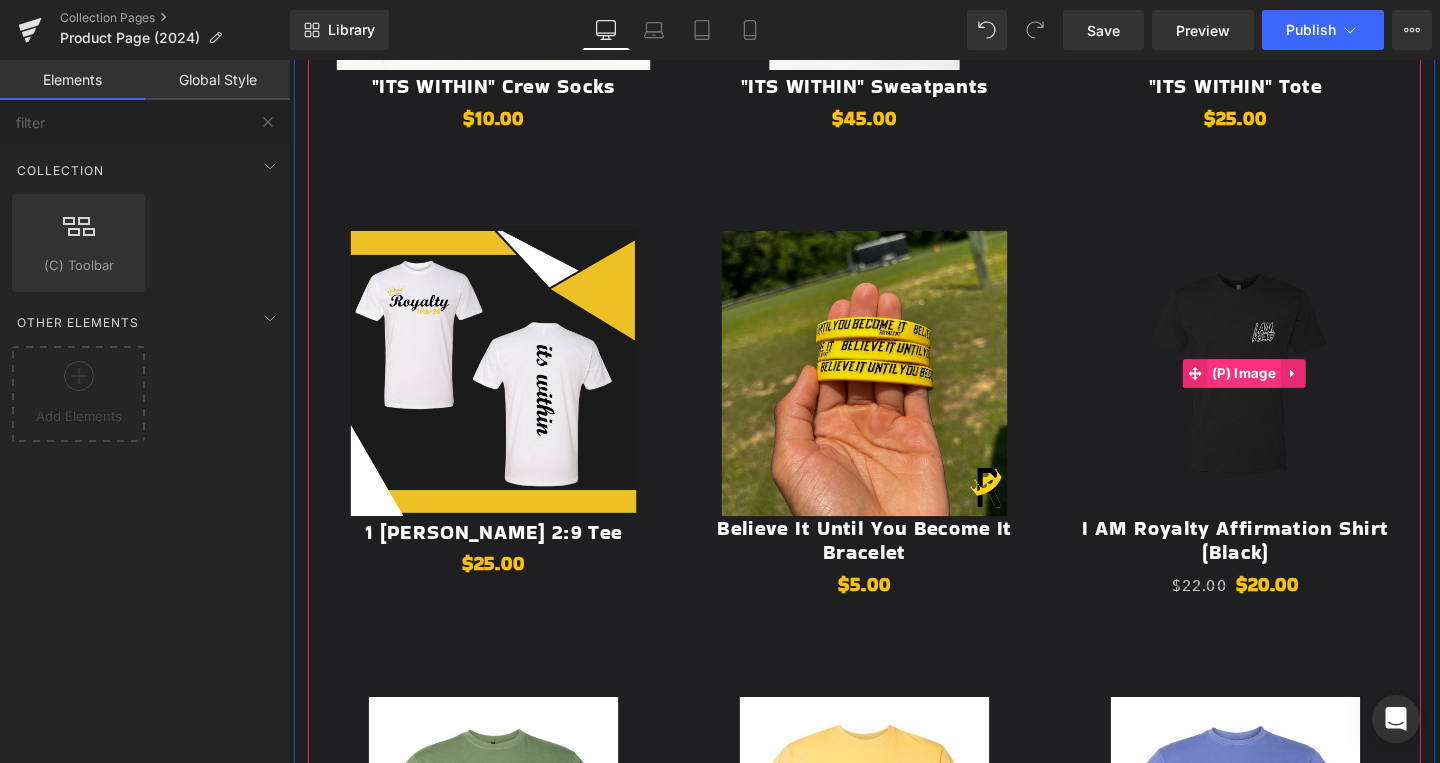 click on "(P) Image" at bounding box center (1293, 390) 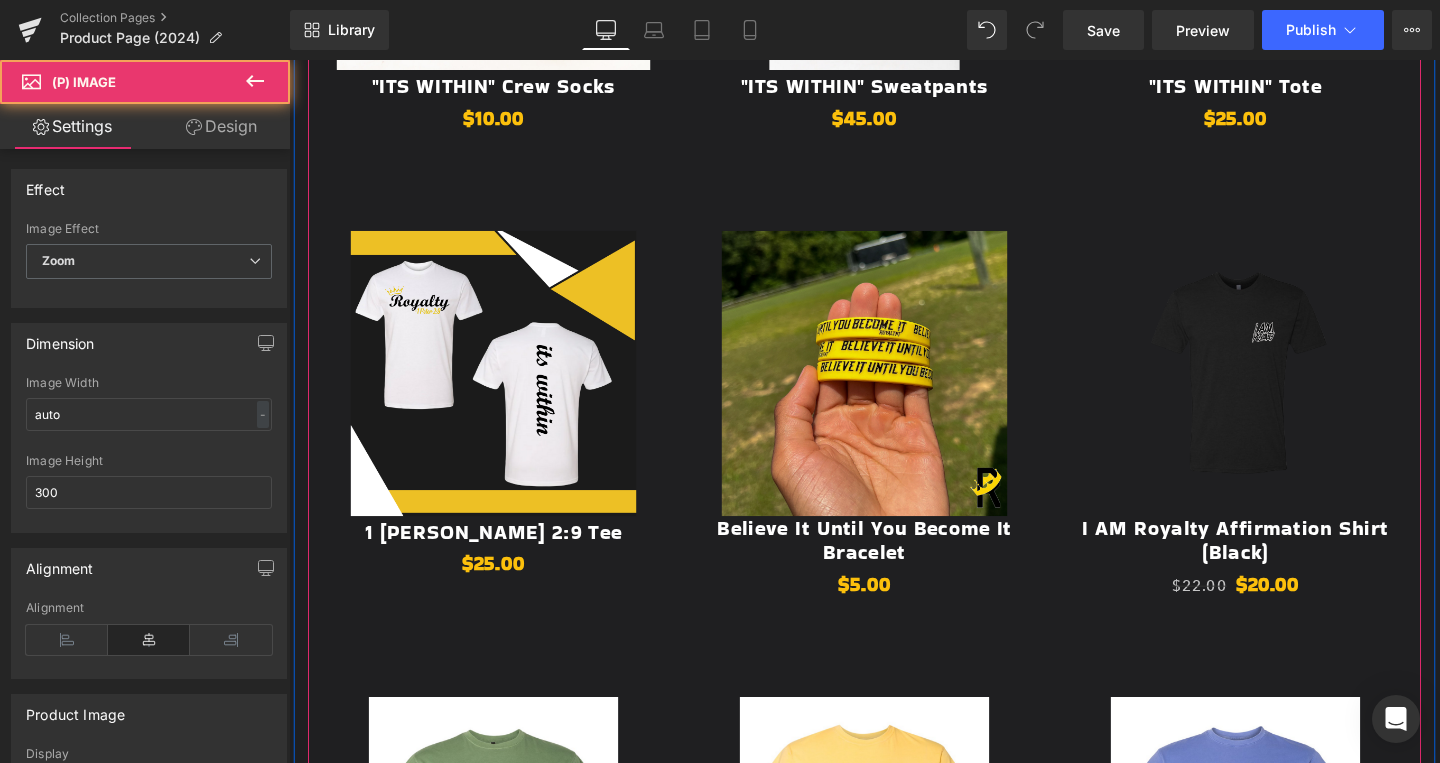 scroll, scrollTop: 18, scrollLeft: 0, axis: vertical 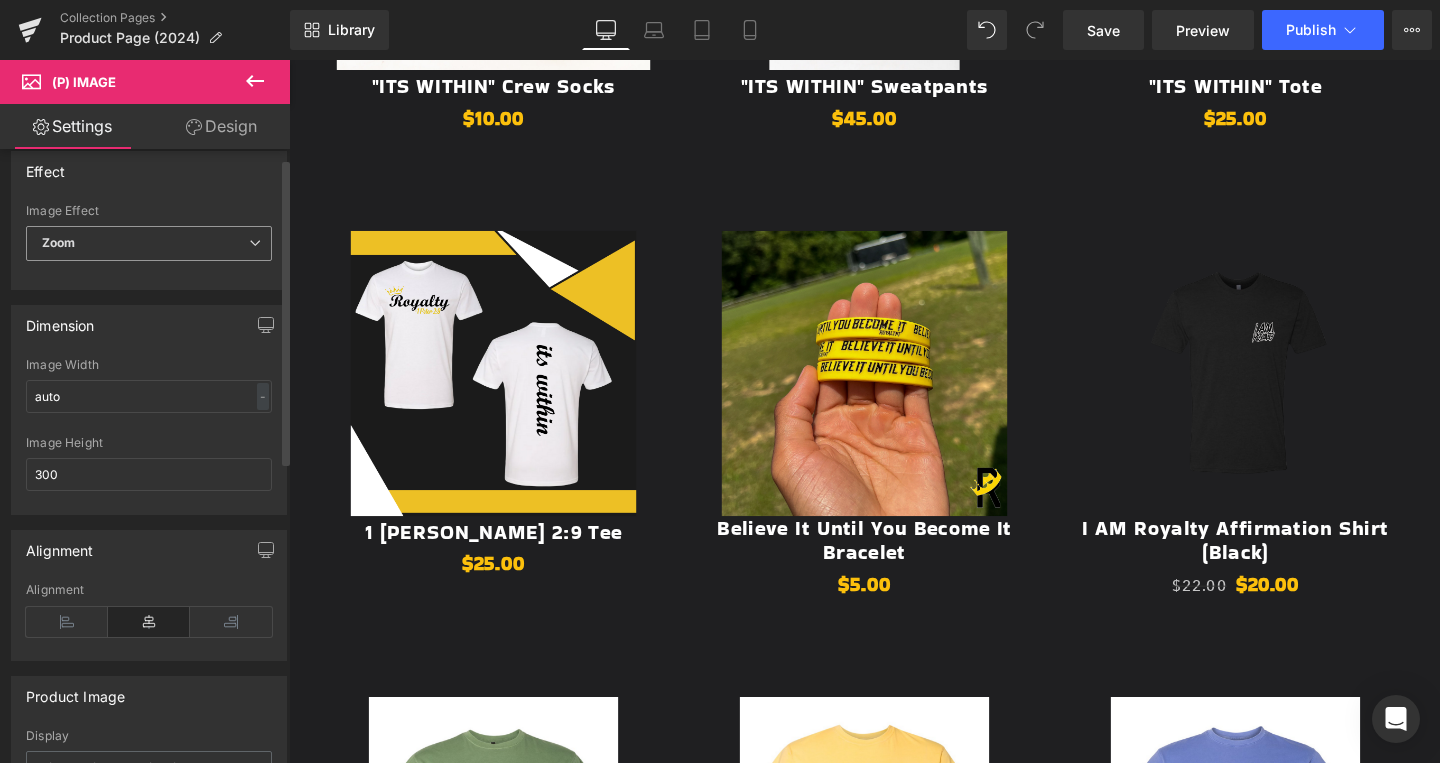 click on "Zoom" at bounding box center [149, 243] 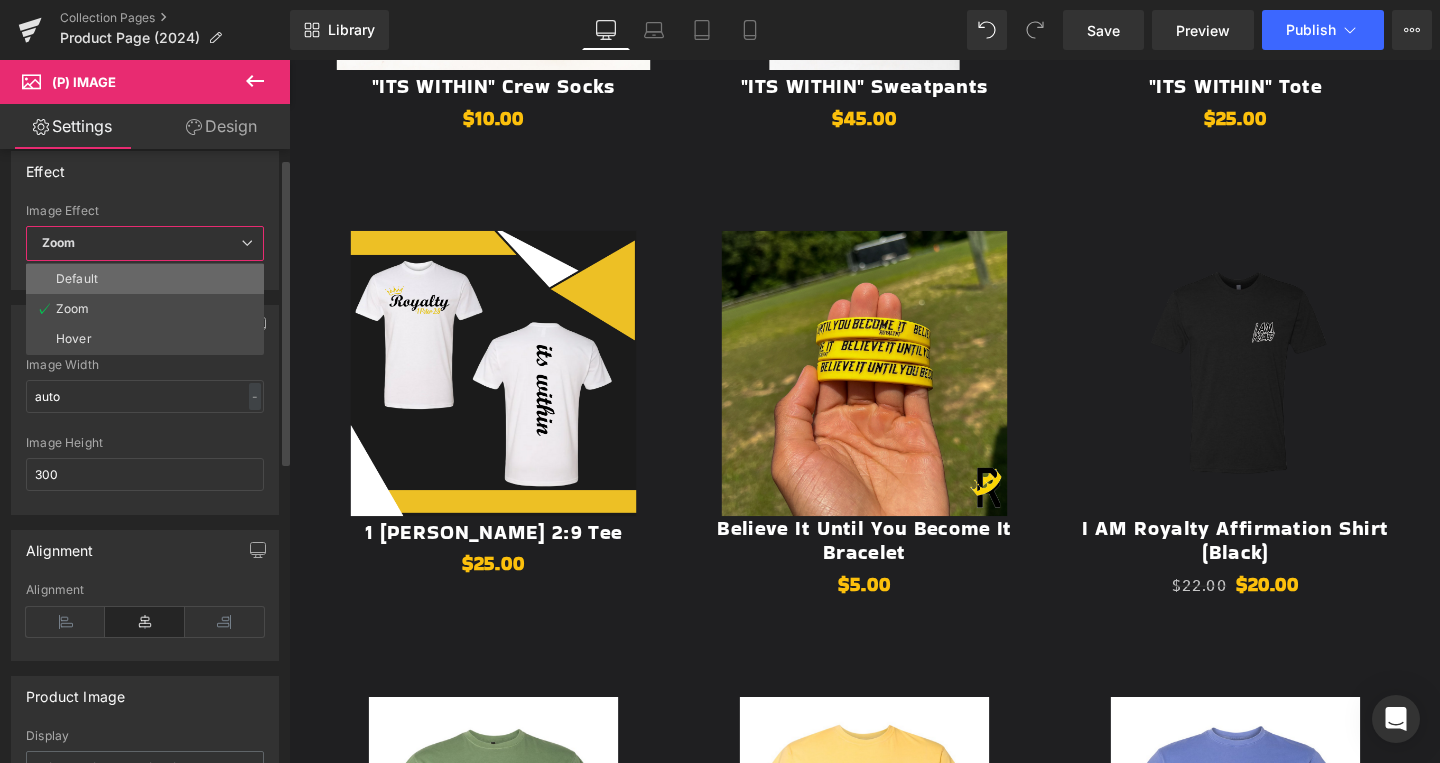 click on "Default" at bounding box center (145, 279) 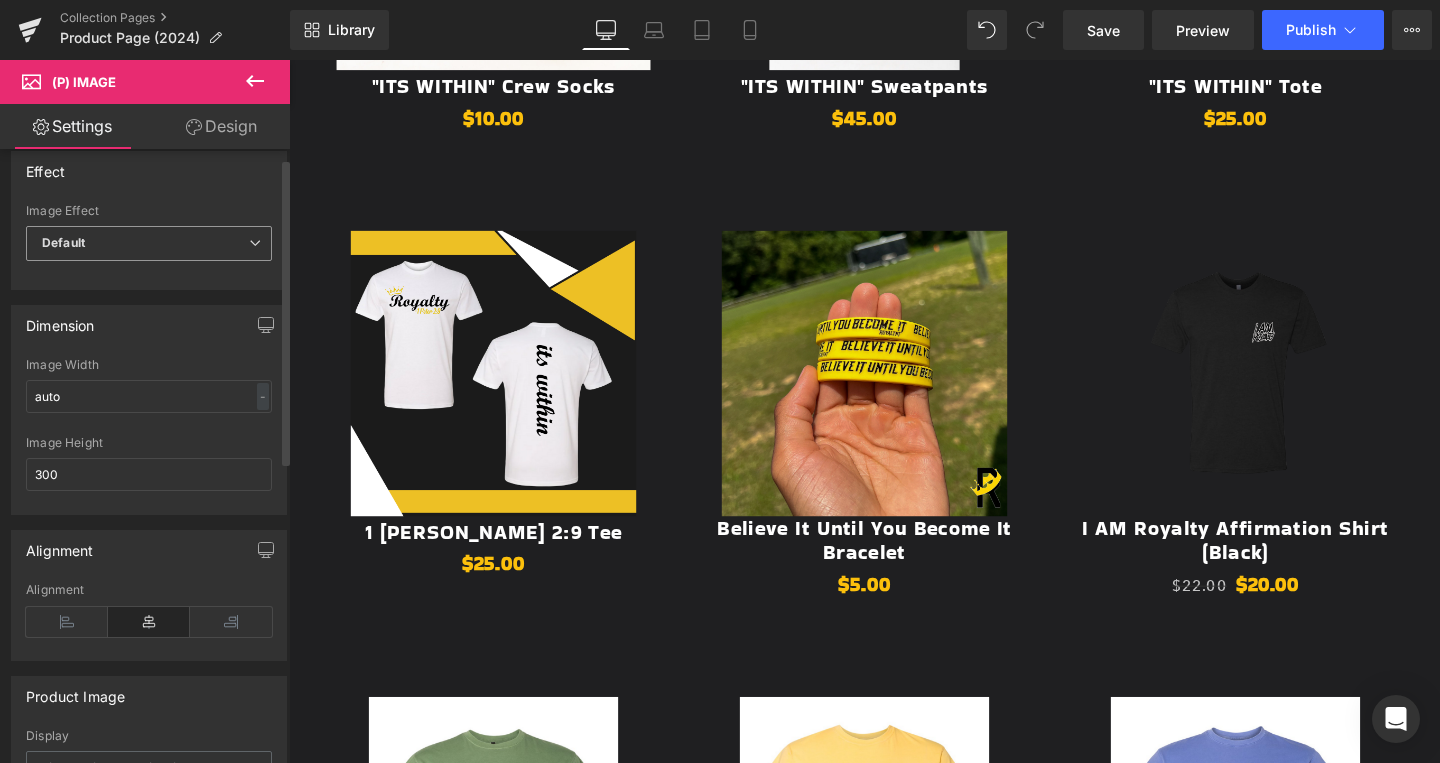 click on "Default" at bounding box center [149, 243] 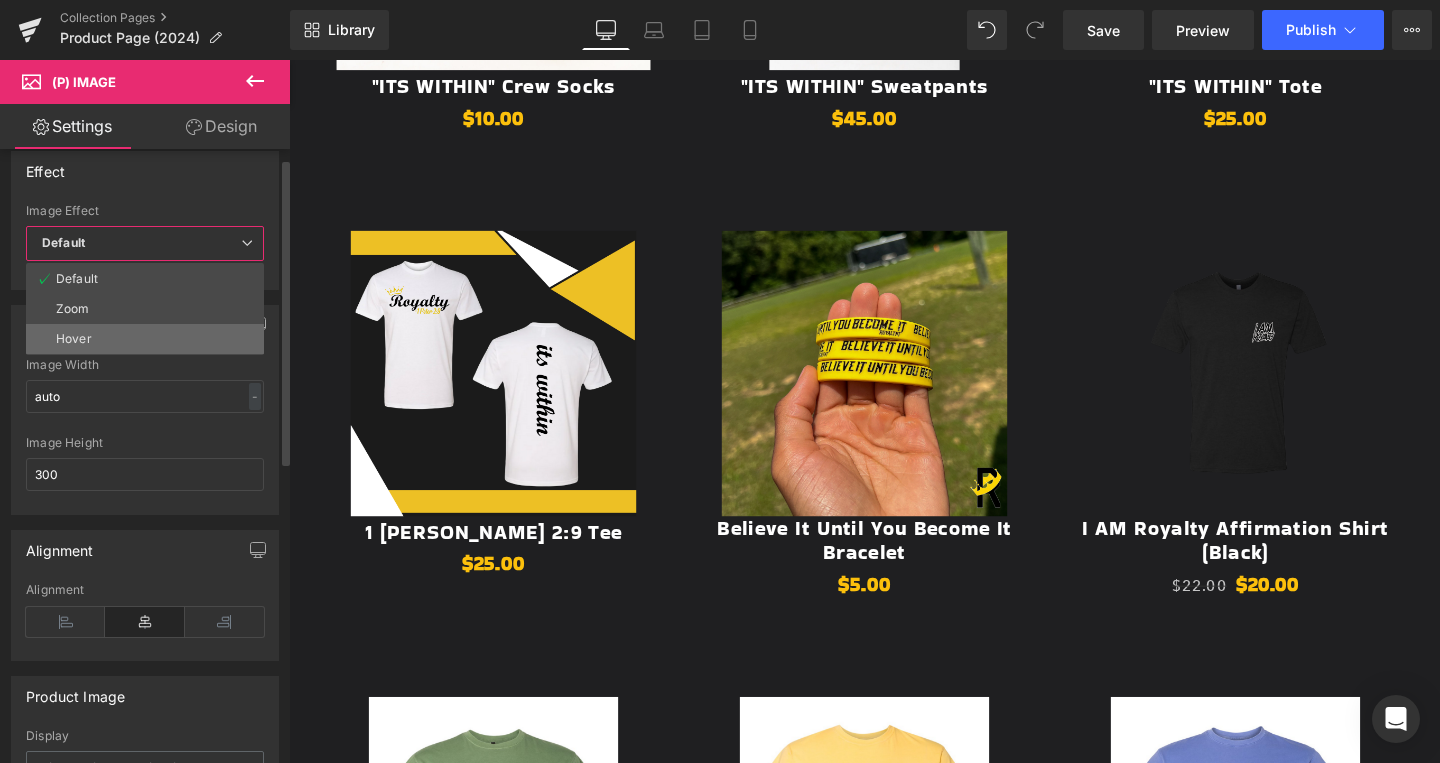 click on "Hover" at bounding box center (145, 339) 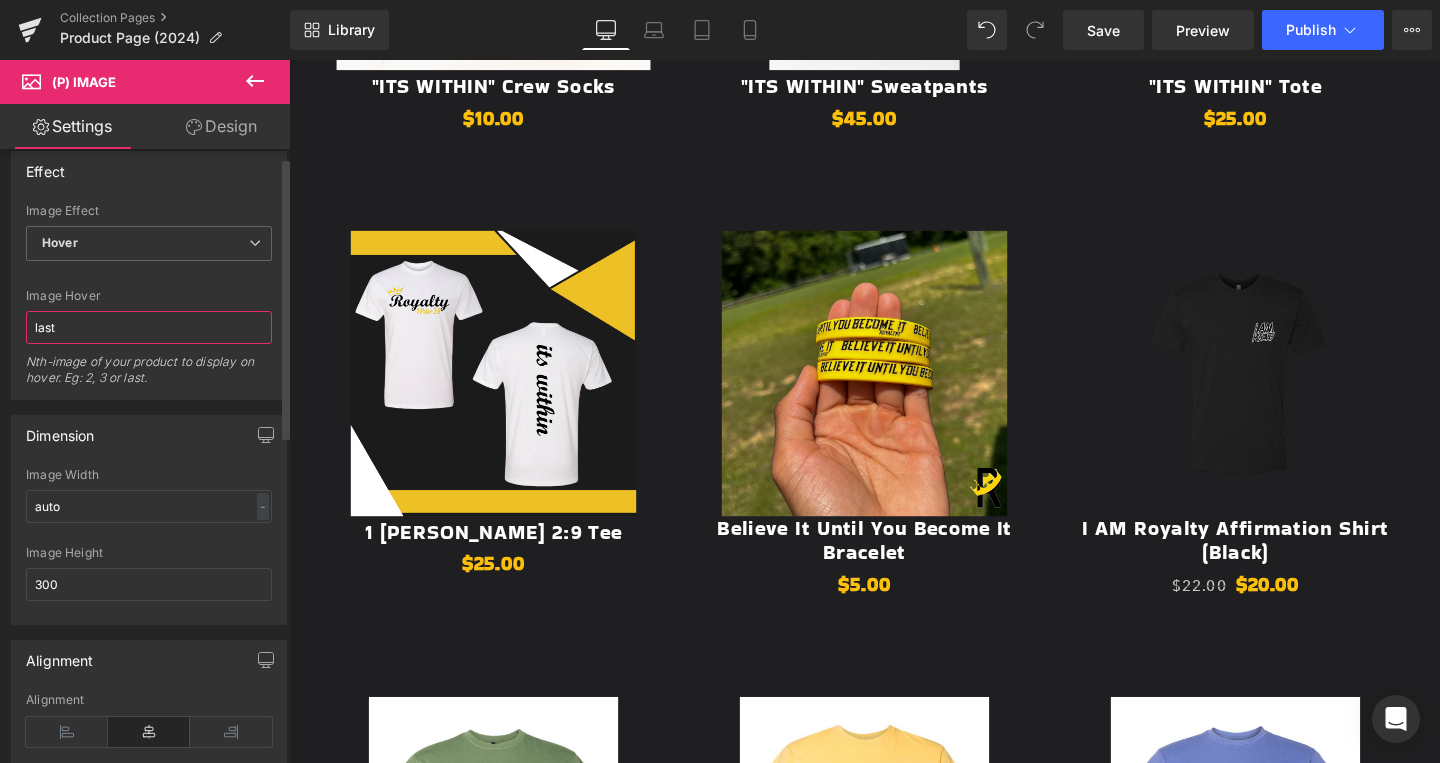 click on "last" at bounding box center (149, 327) 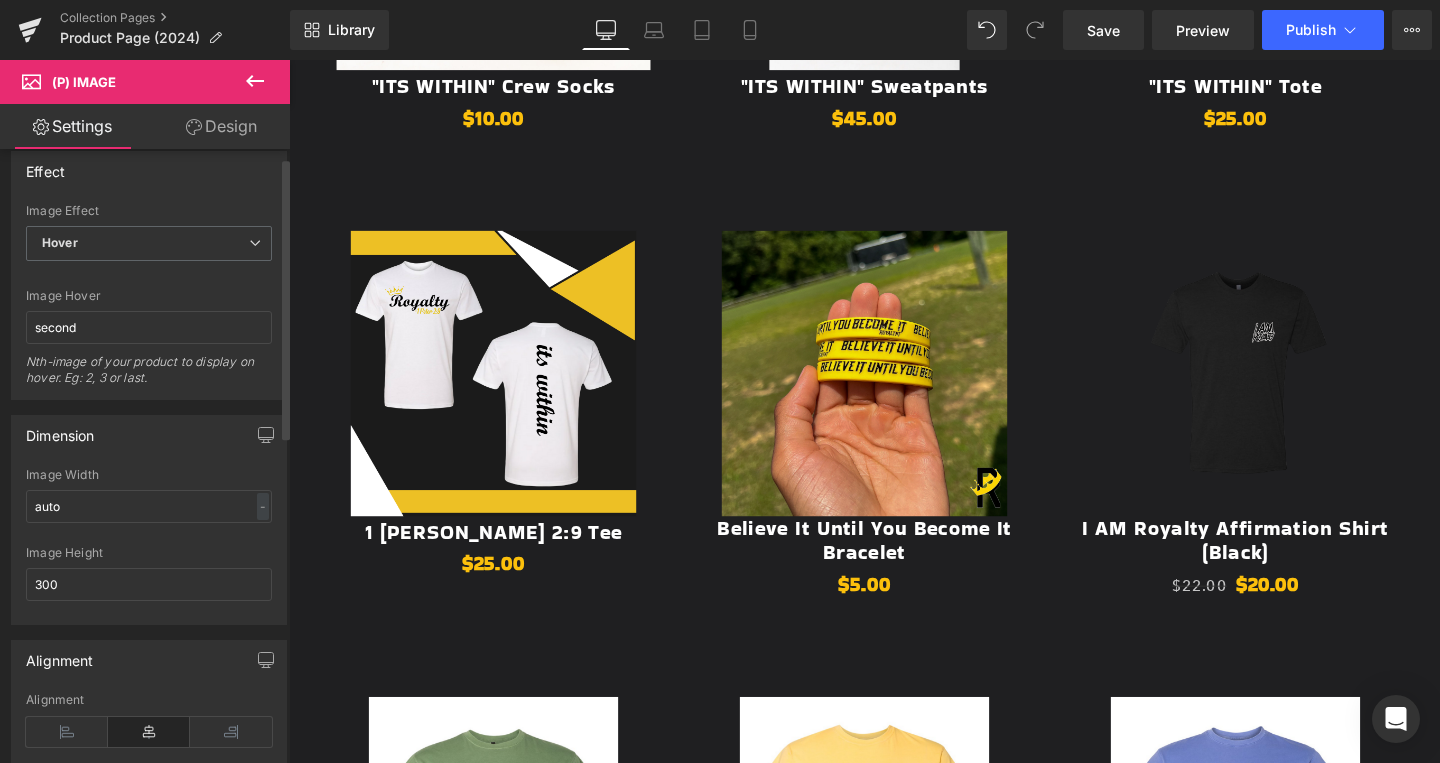 click on "Image Hover" at bounding box center [149, 296] 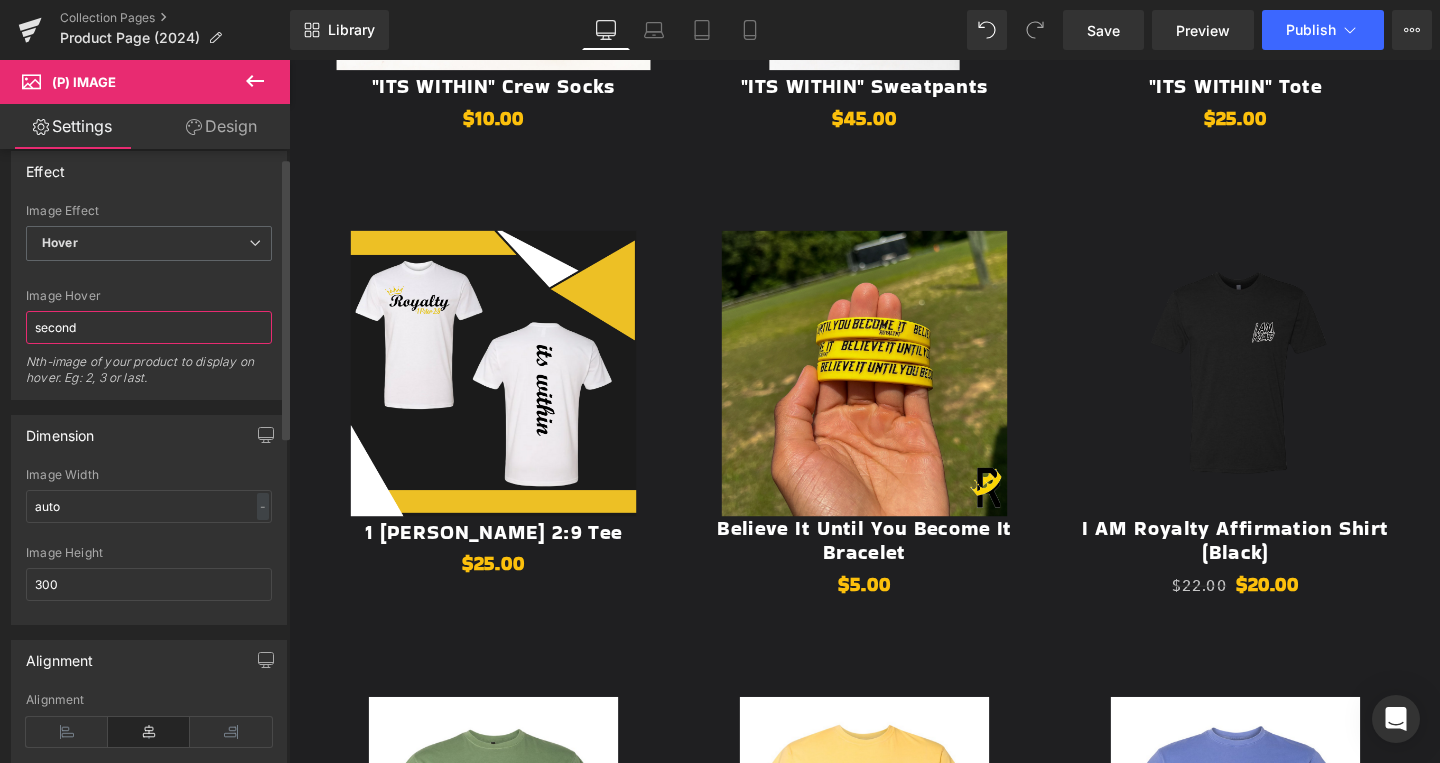 drag, startPoint x: 114, startPoint y: 326, endPoint x: 0, endPoint y: 331, distance: 114.1096 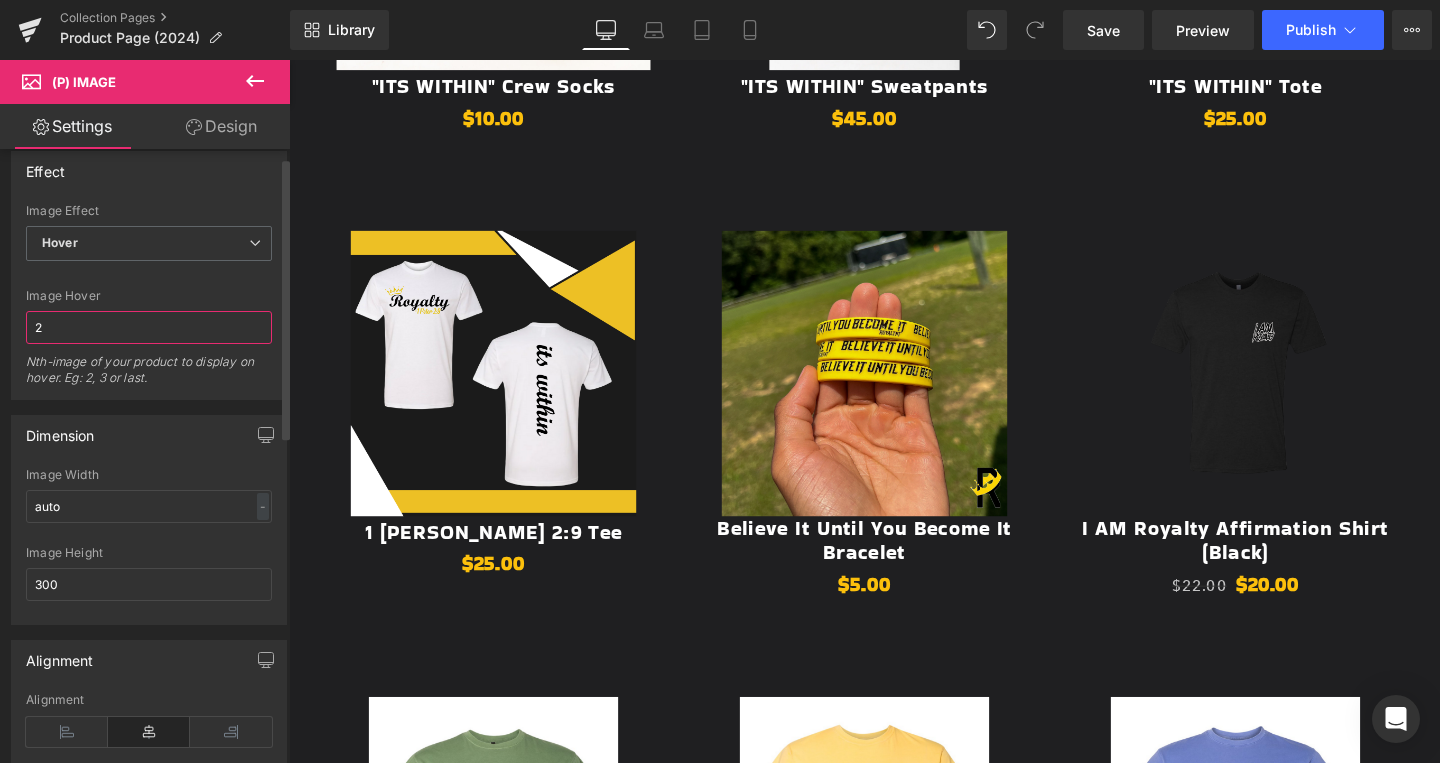 type on "2" 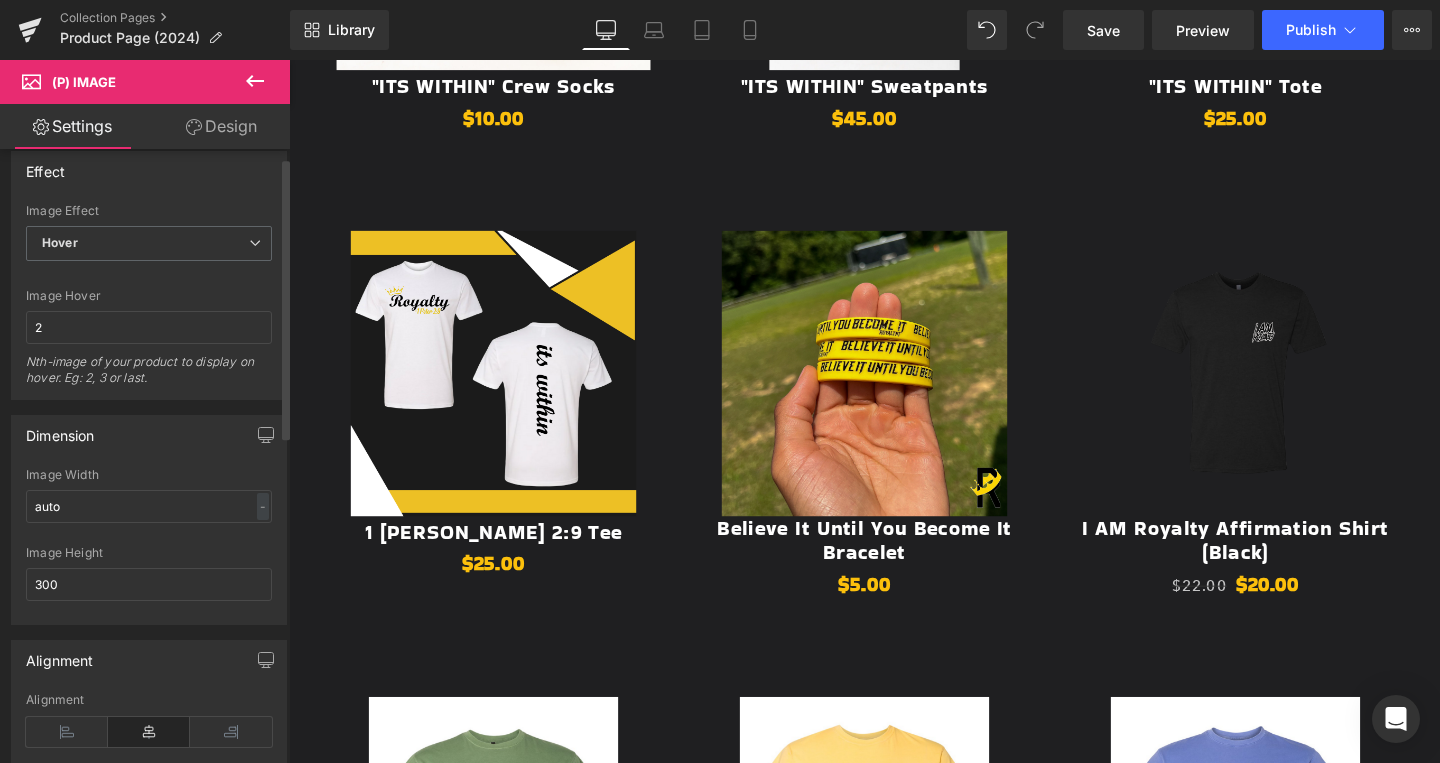 click on "Image Hover" at bounding box center [149, 296] 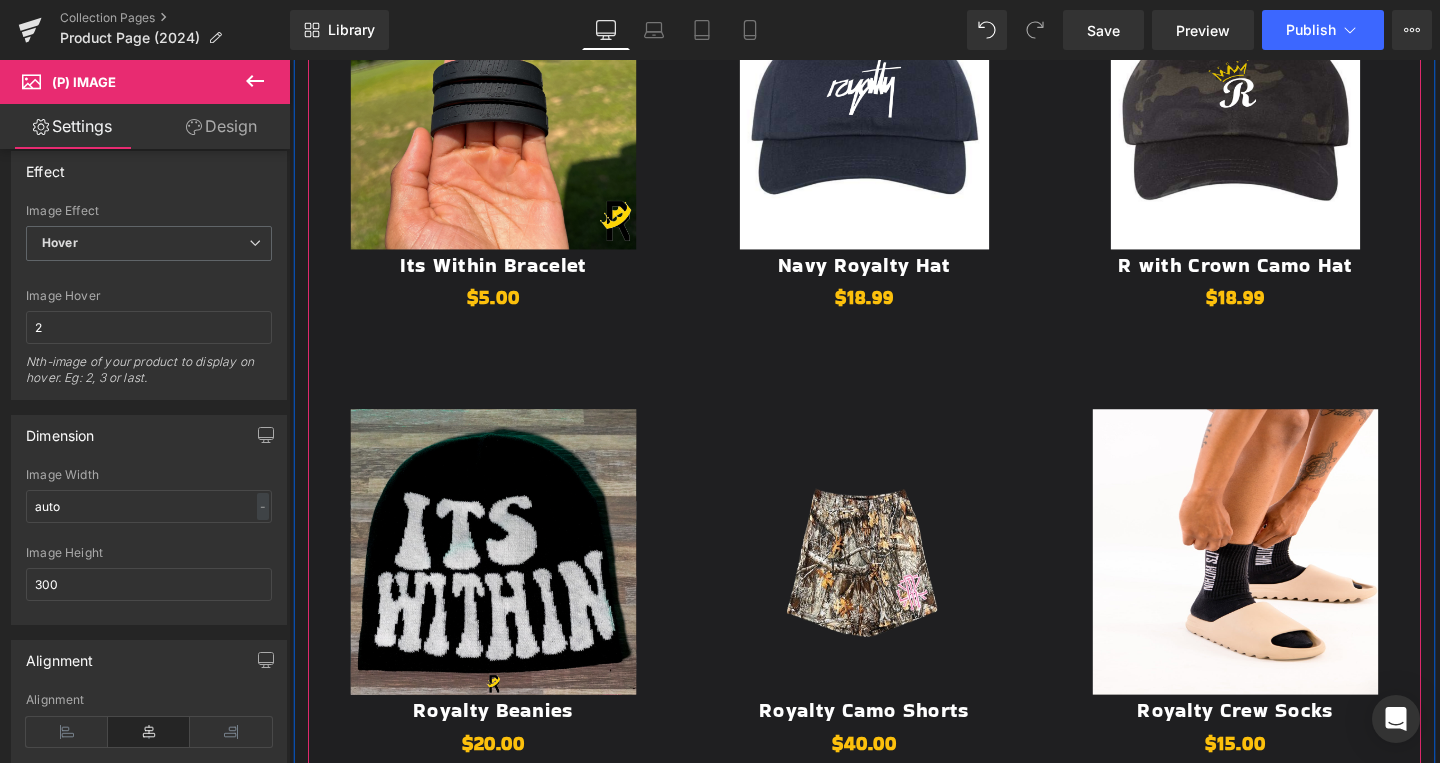 scroll, scrollTop: 2544, scrollLeft: 0, axis: vertical 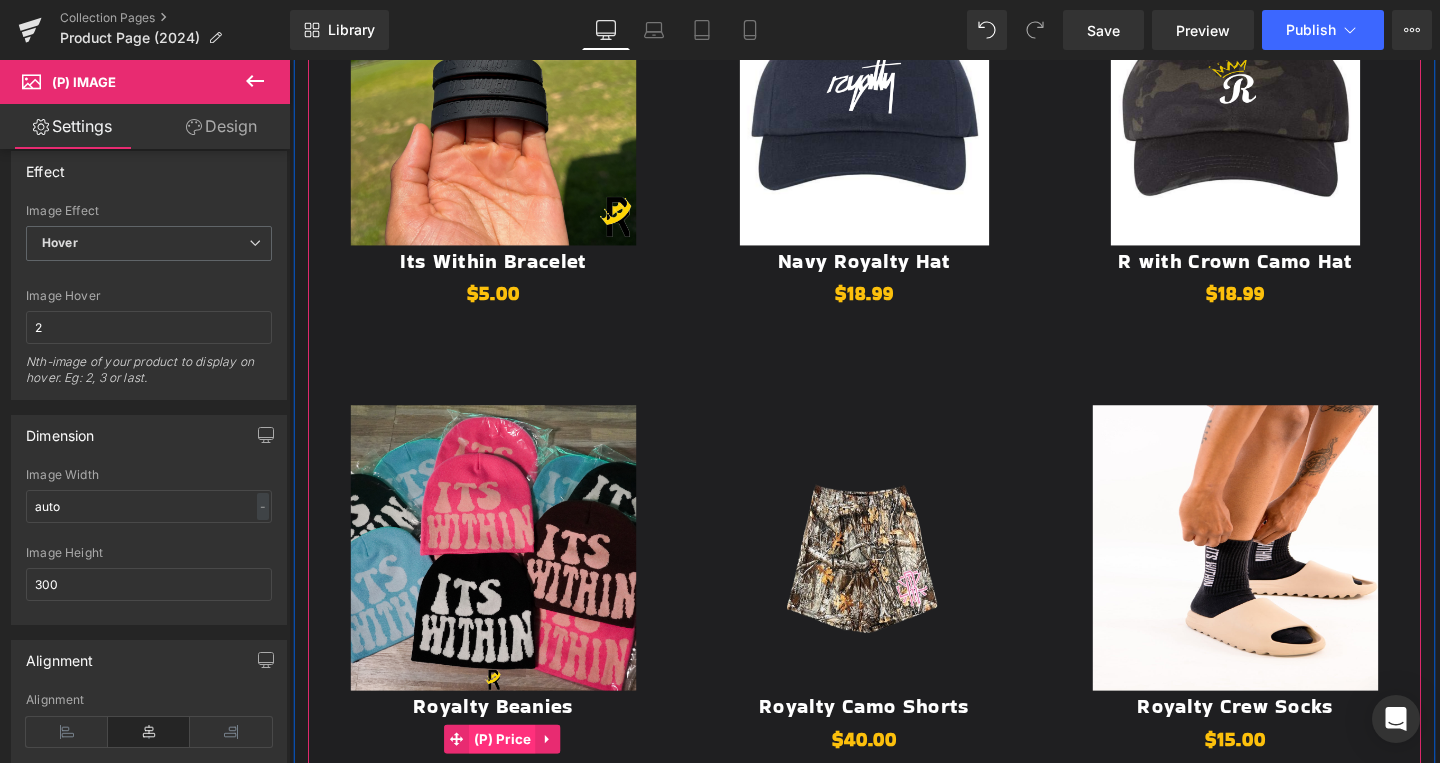 click on "(P) Price" at bounding box center (513, 774) 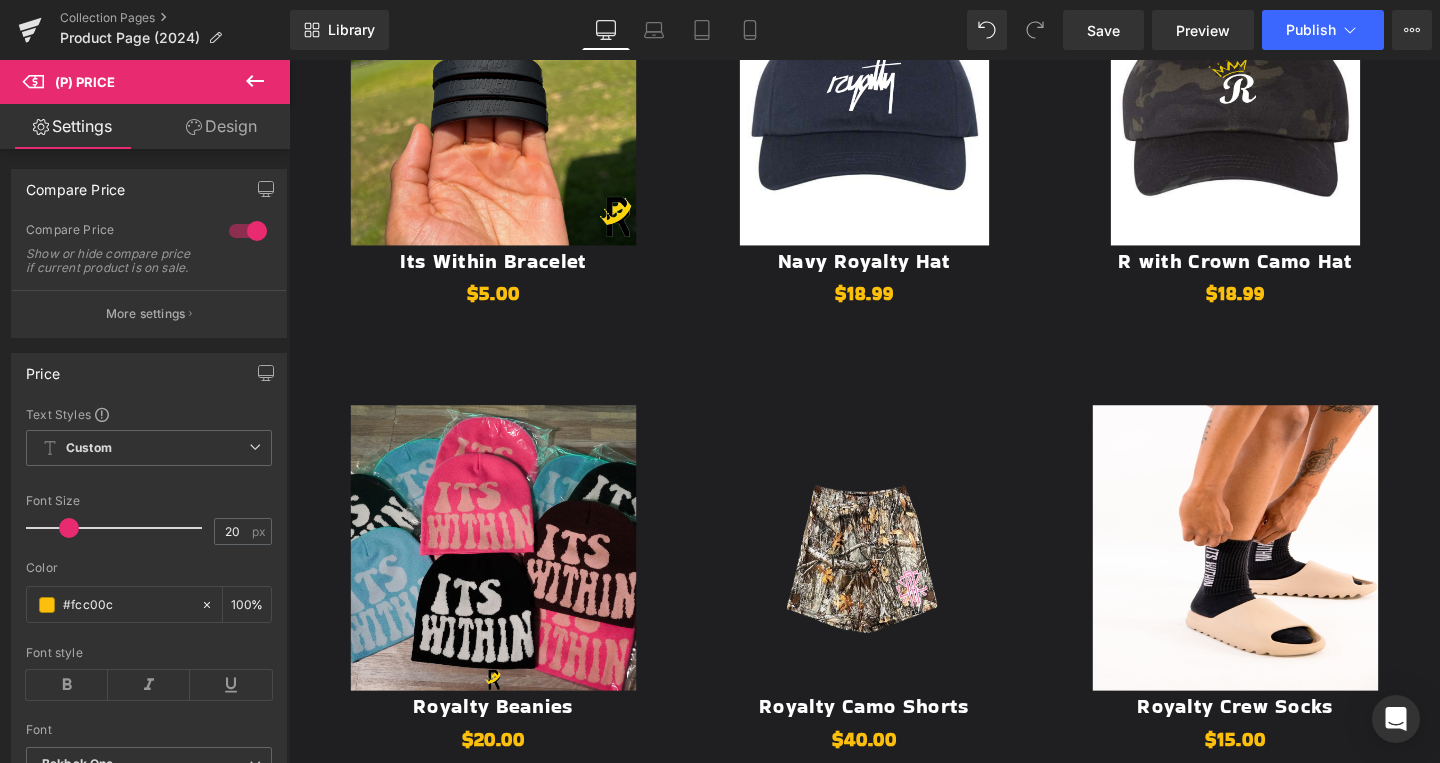 drag, startPoint x: 263, startPoint y: 89, endPoint x: 205, endPoint y: 98, distance: 58.694122 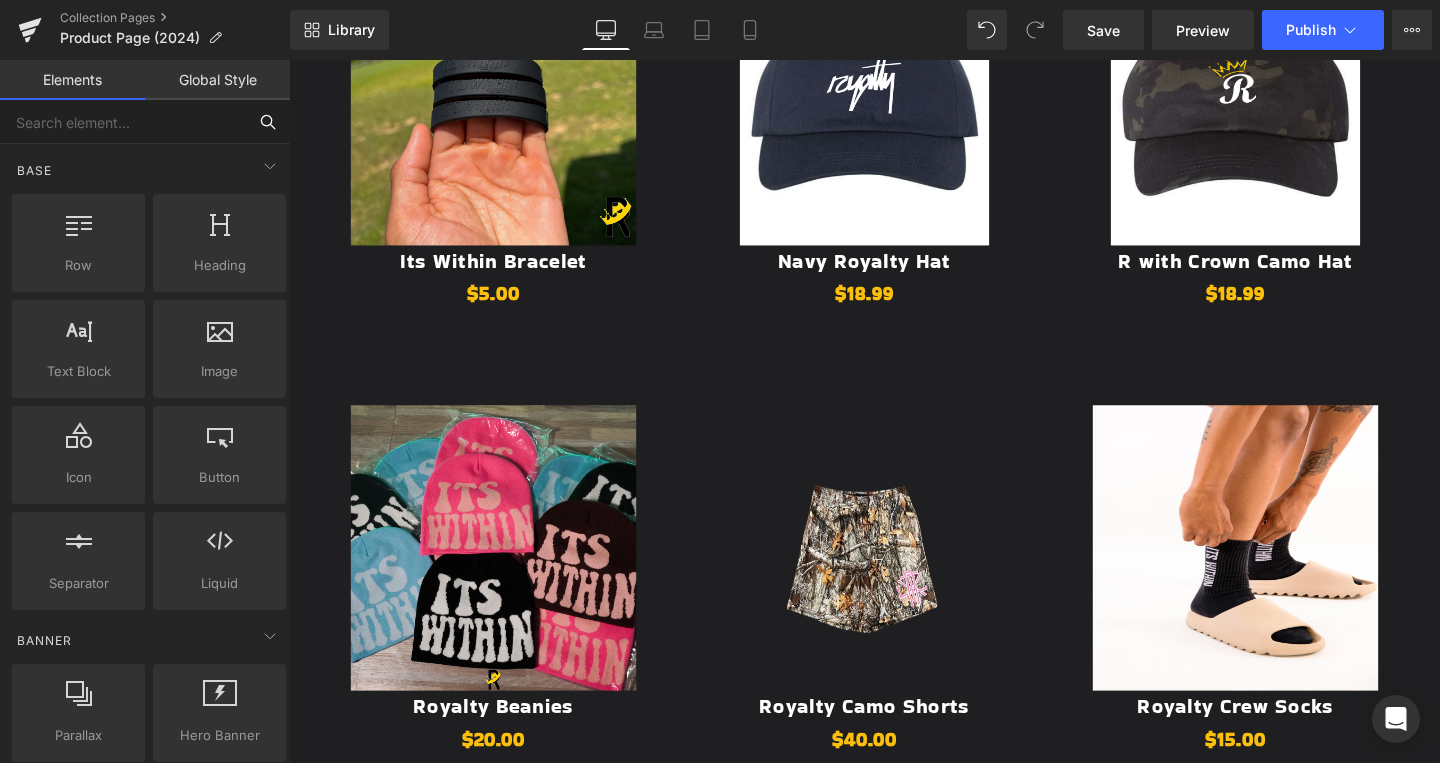 click at bounding box center (123, 122) 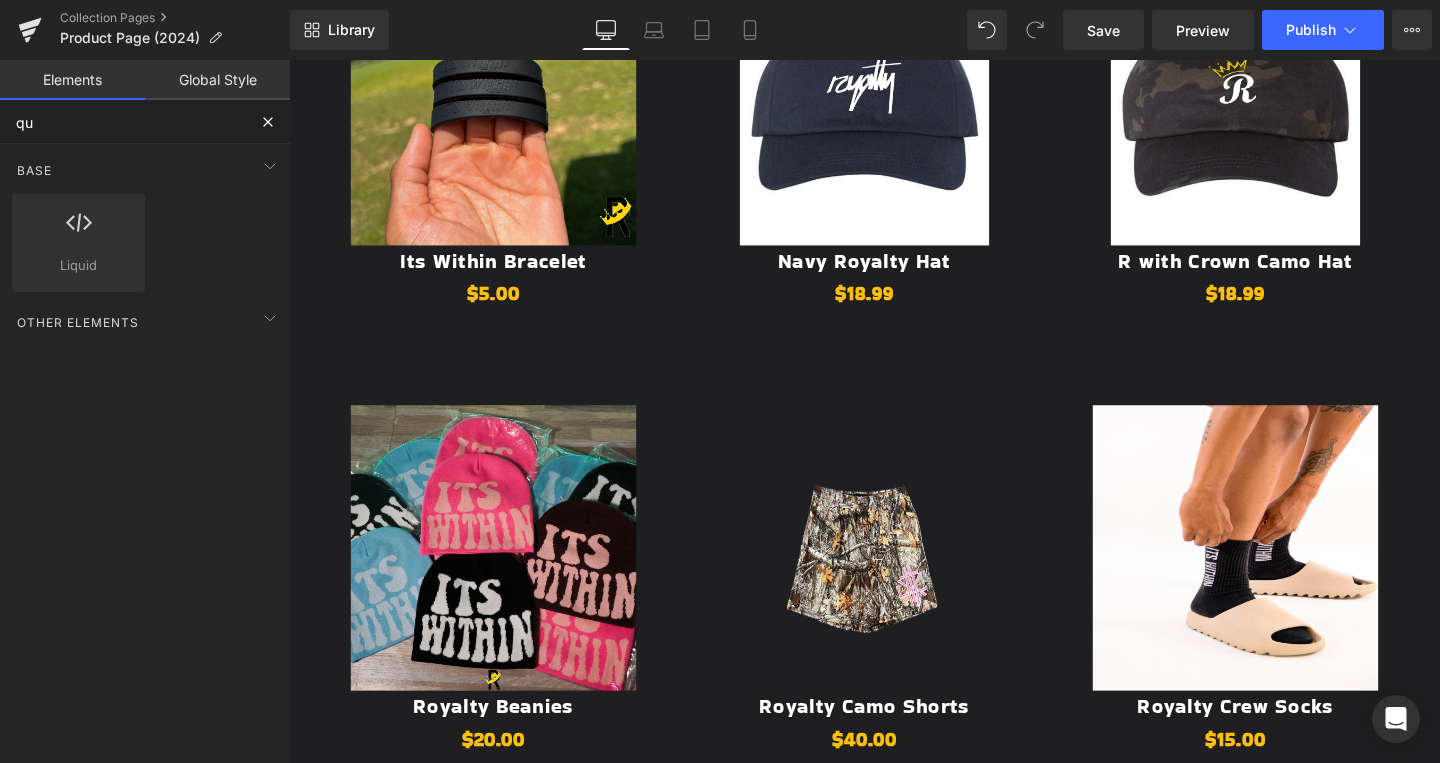 type on "q" 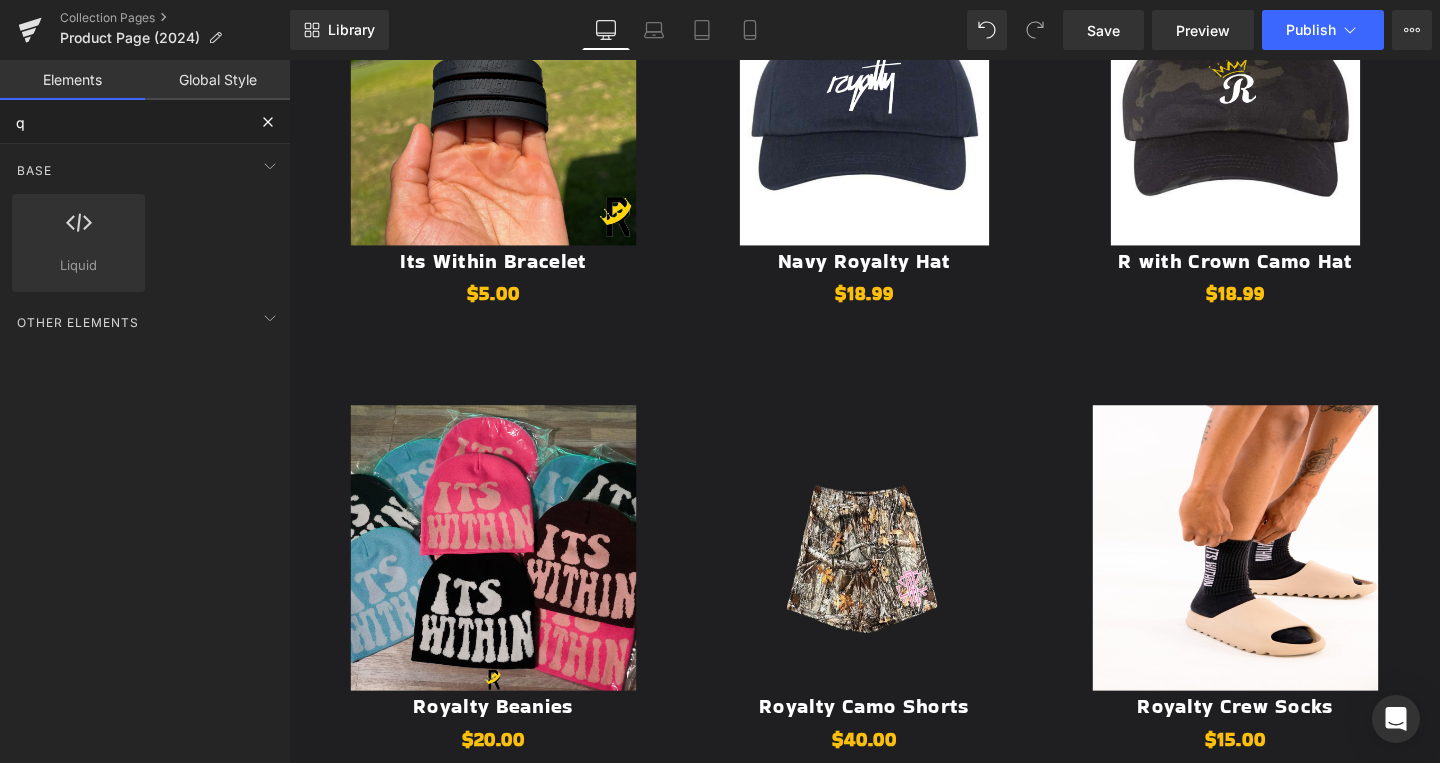 type 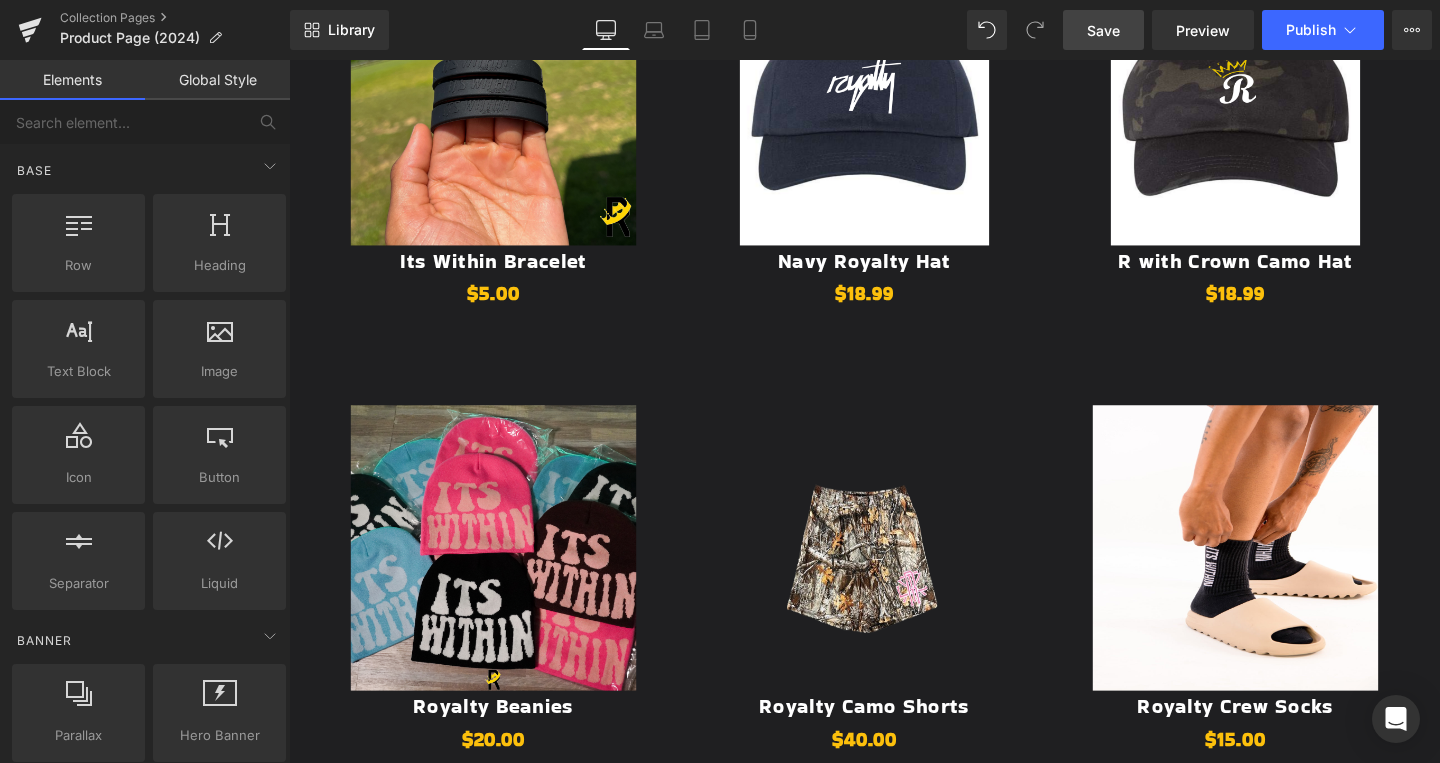 click on "Save" at bounding box center [1103, 30] 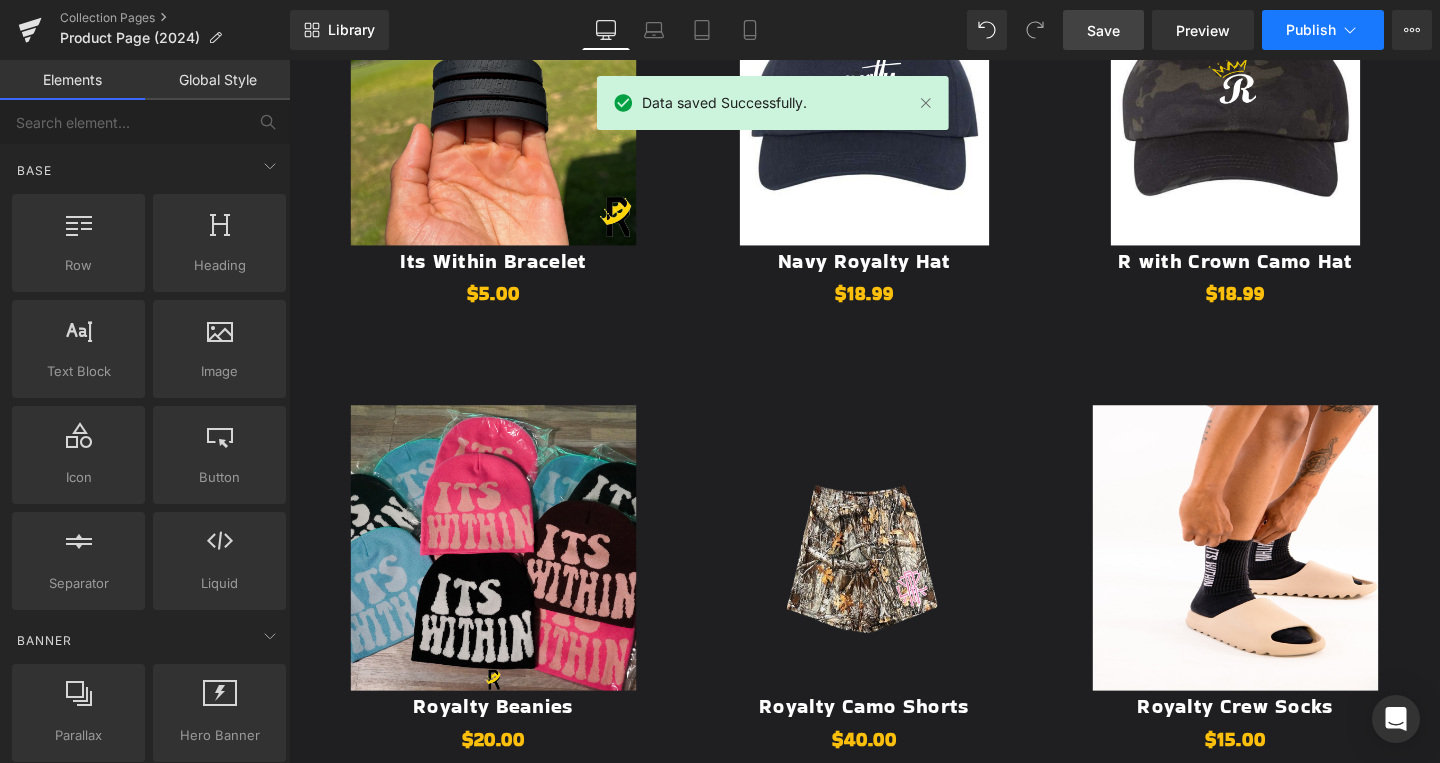 click on "Publish" at bounding box center (1323, 30) 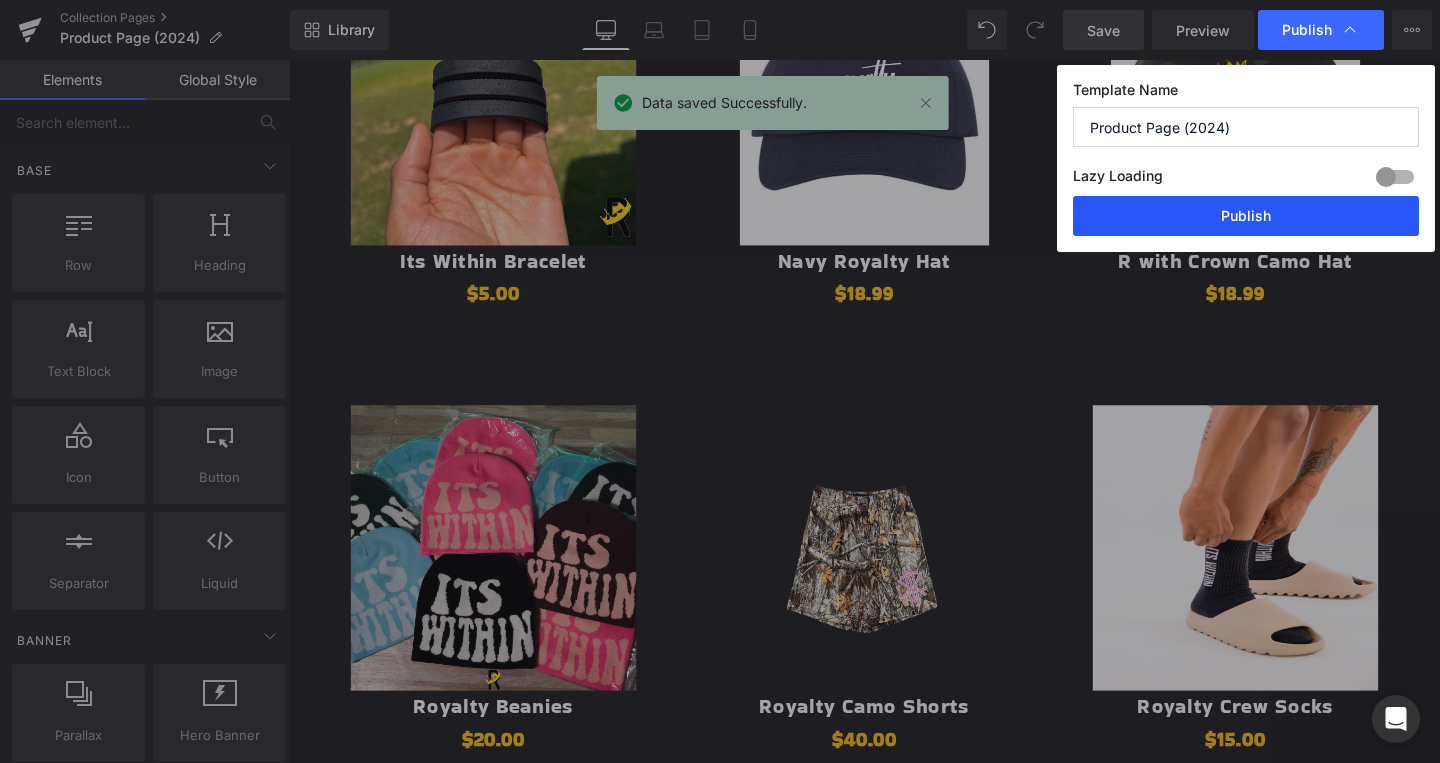 click on "Publish" at bounding box center (1246, 216) 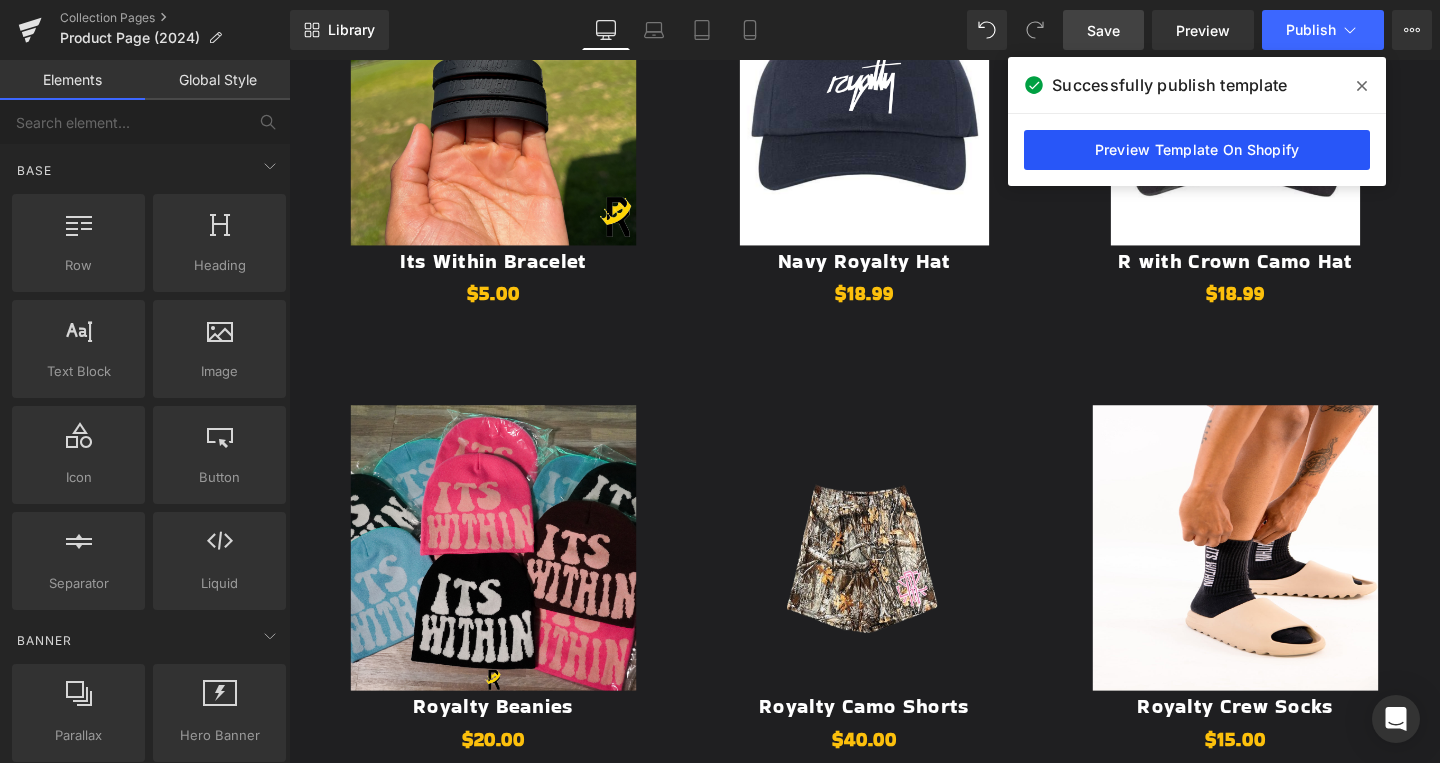 click on "Preview Template On Shopify" at bounding box center (1197, 150) 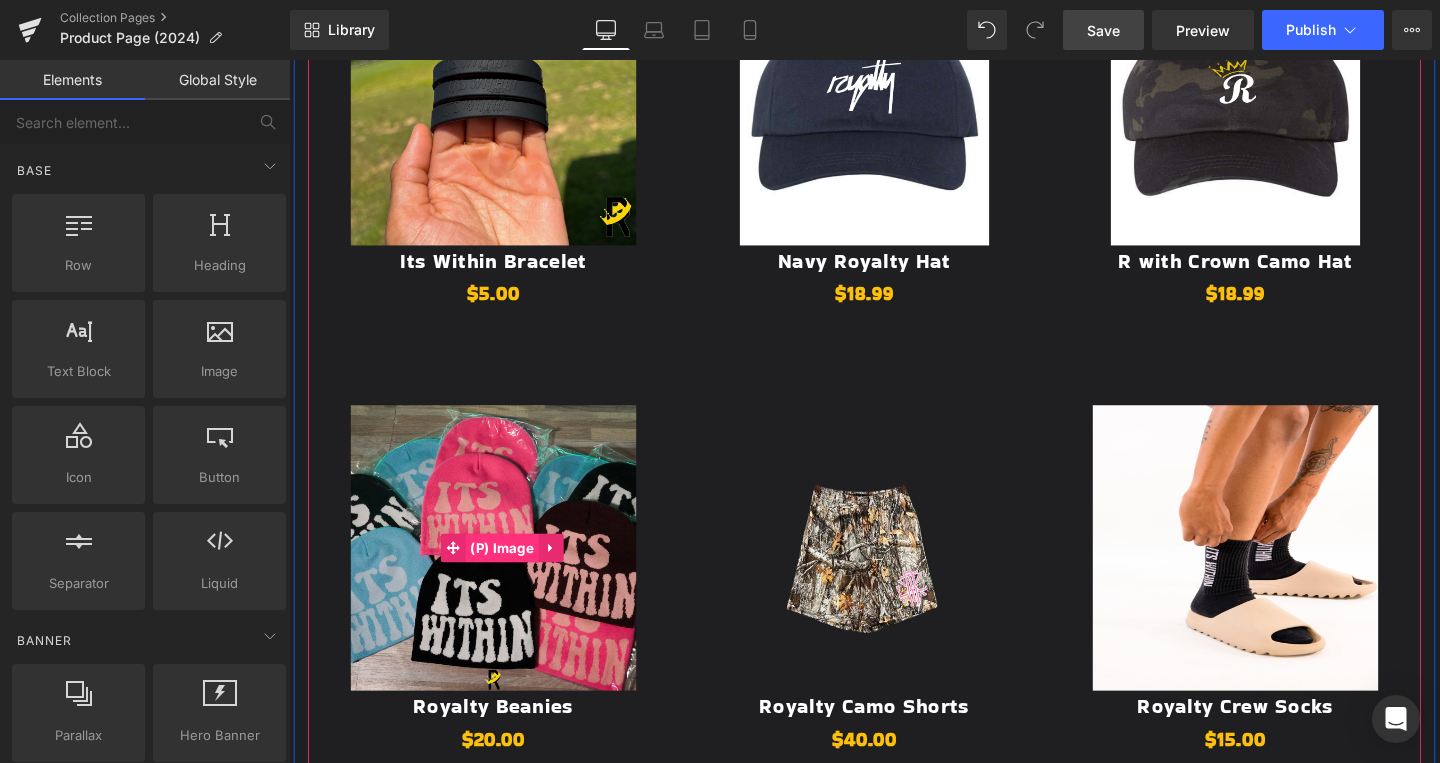 click on "(P) Image" at bounding box center [513, 573] 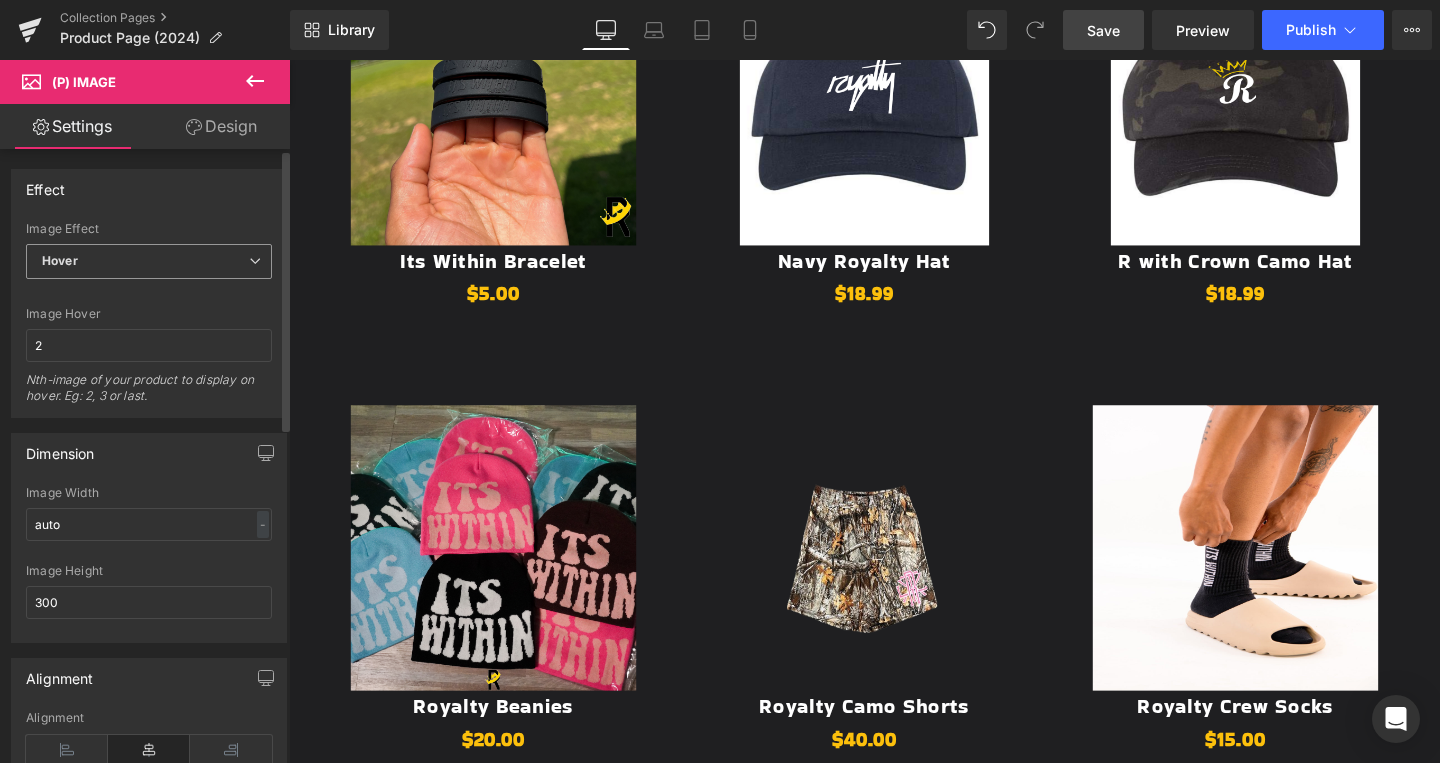 click on "Hover" at bounding box center (149, 261) 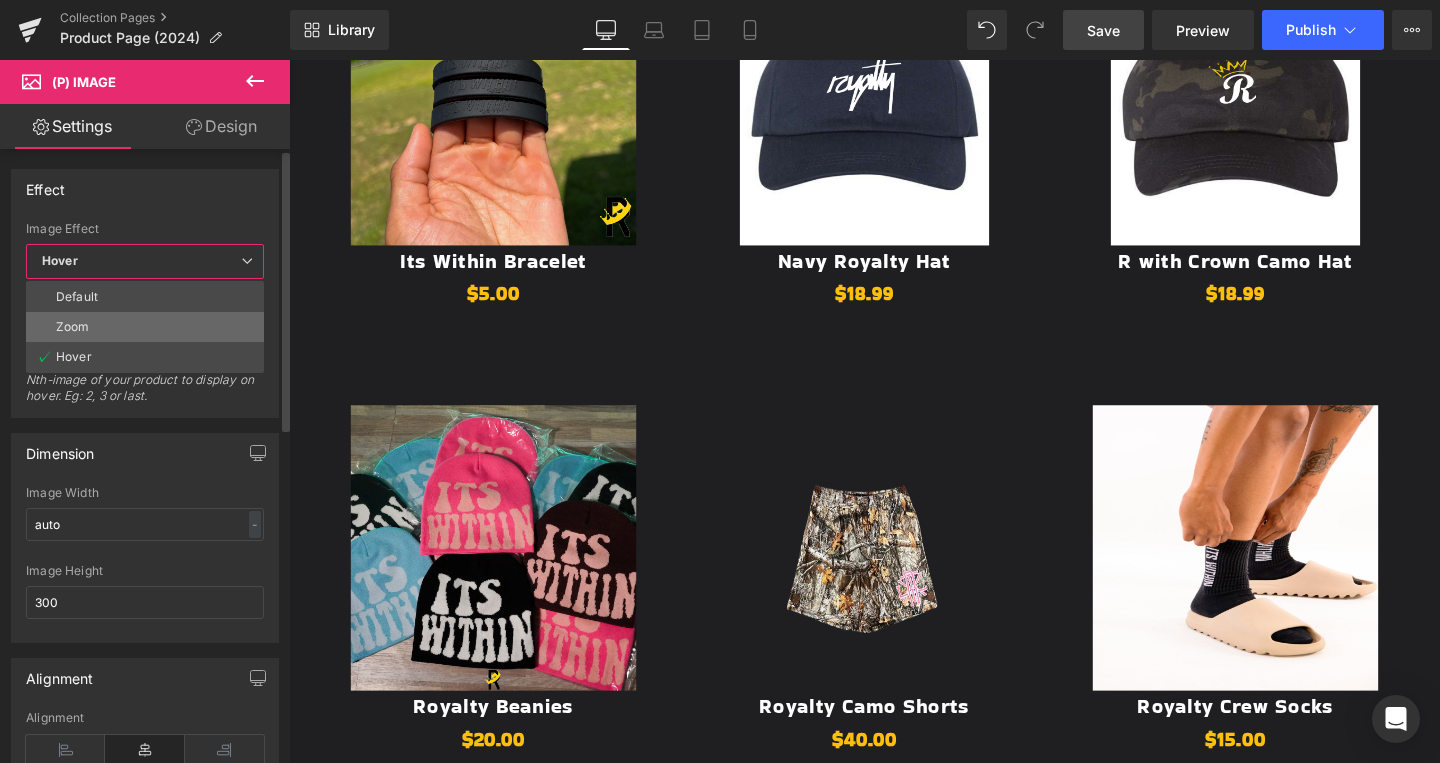 click on "Zoom" at bounding box center [145, 327] 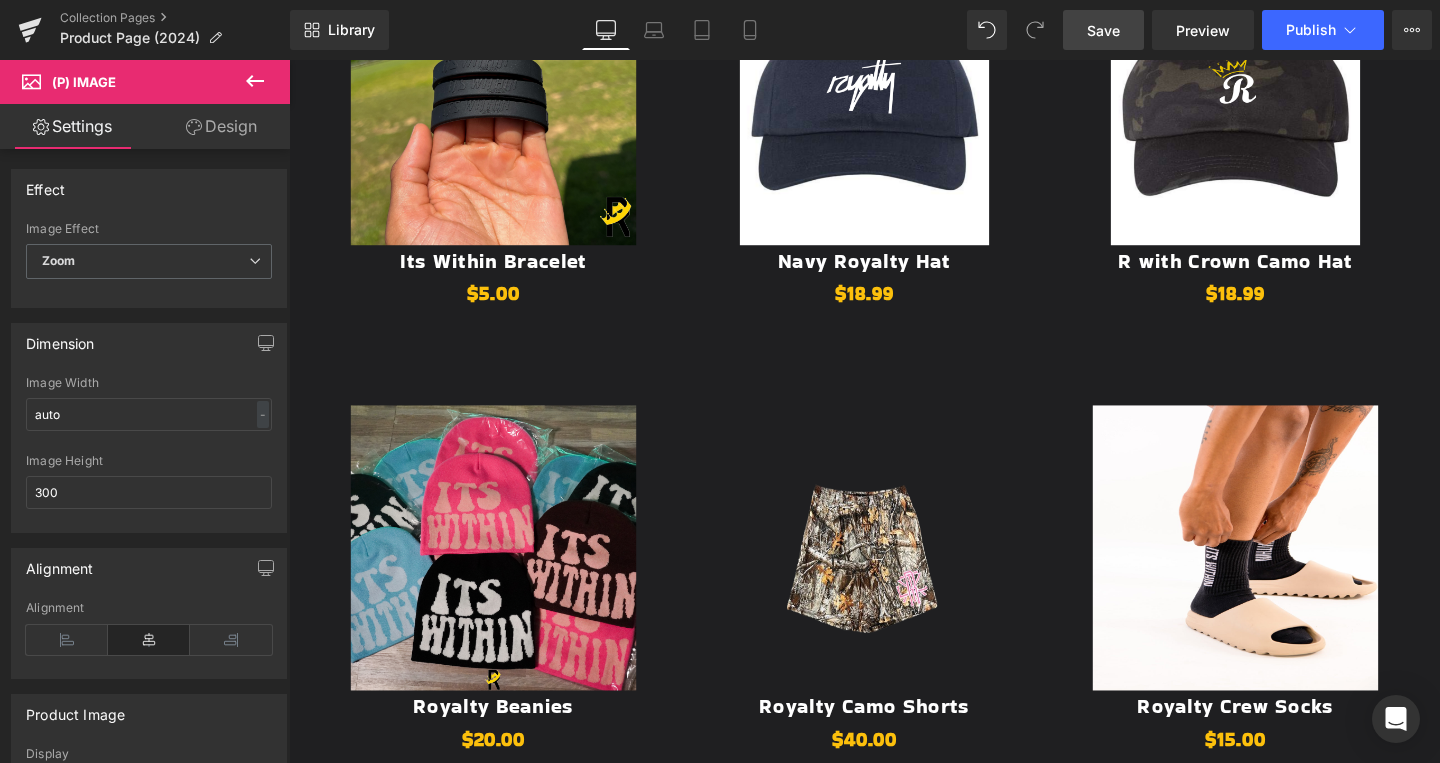 click on "Save" at bounding box center (1103, 30) 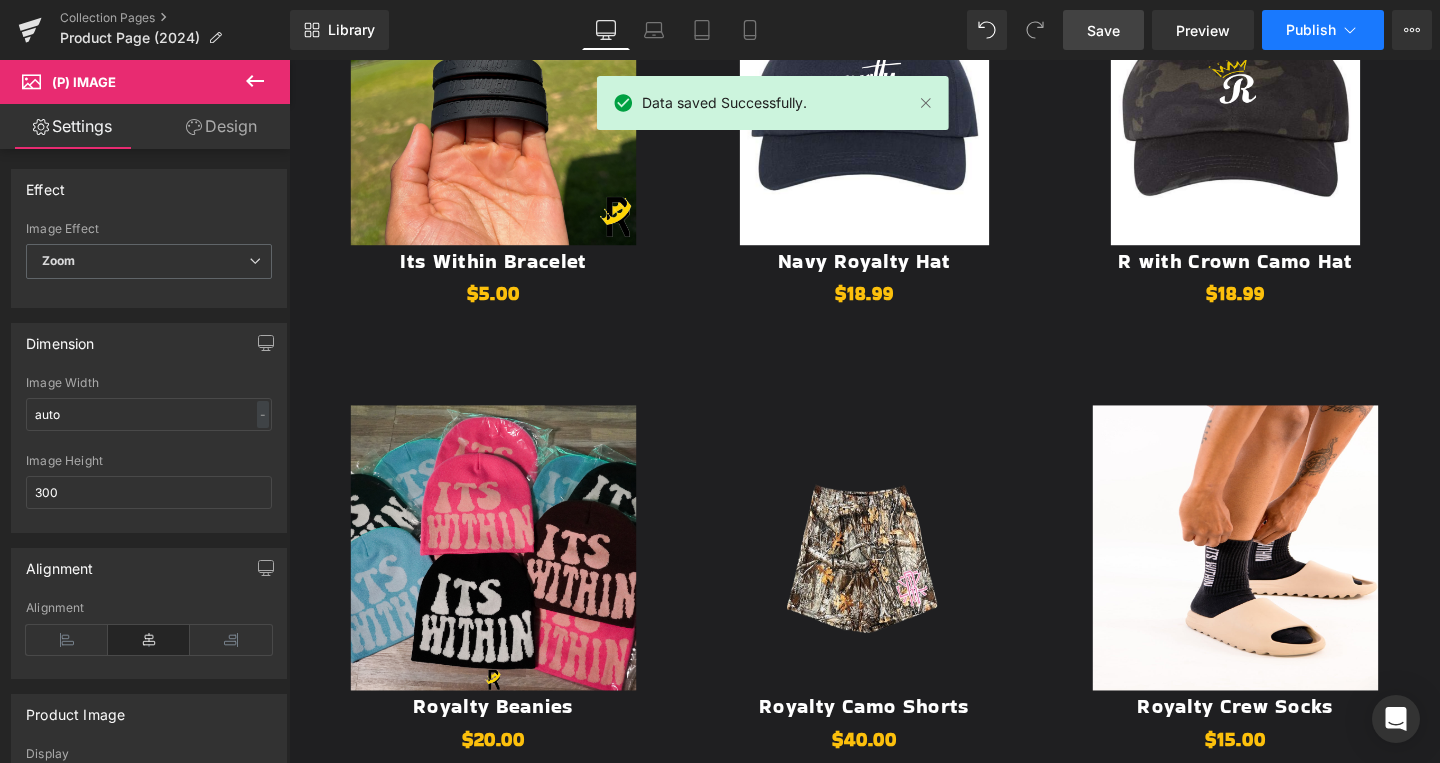 click on "Publish" at bounding box center [1311, 30] 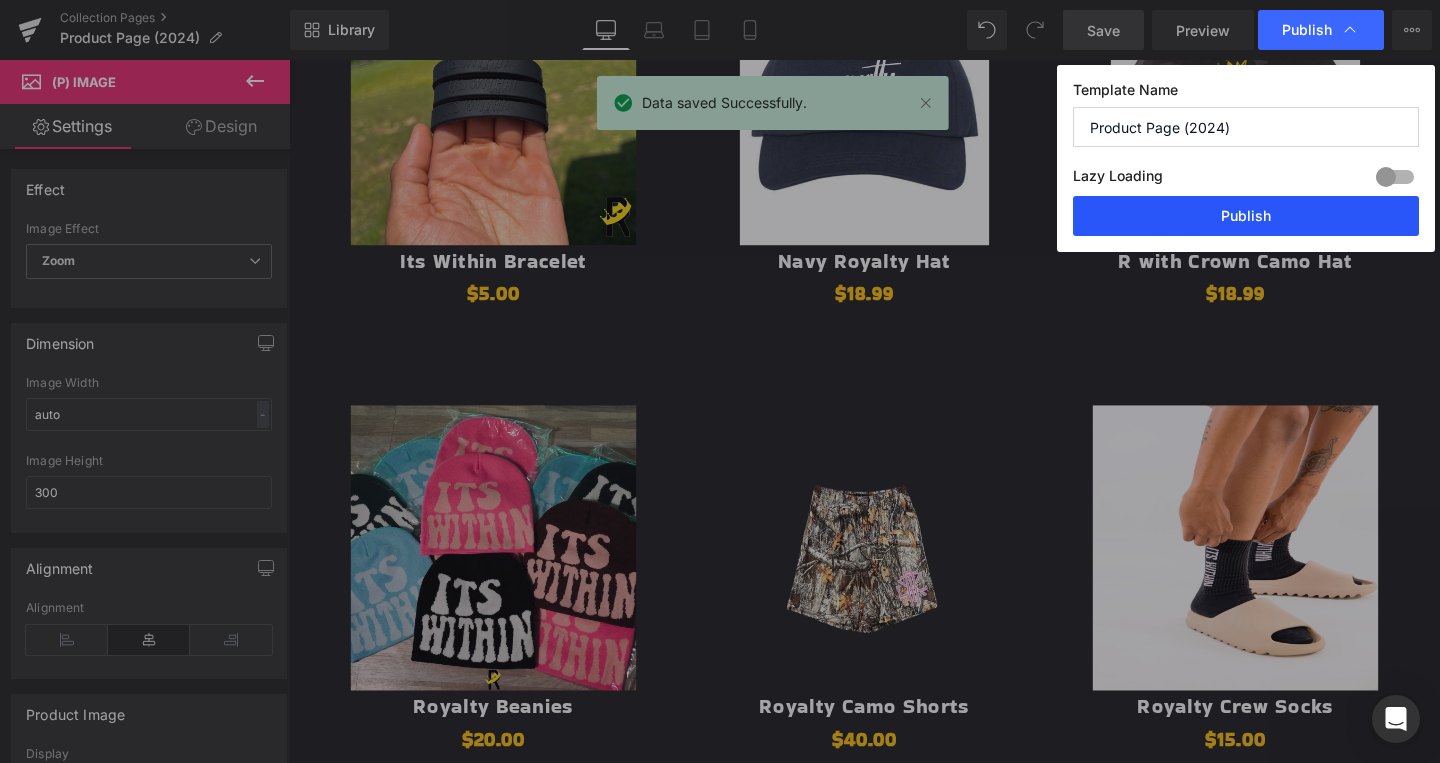 click on "Publish" at bounding box center (1246, 216) 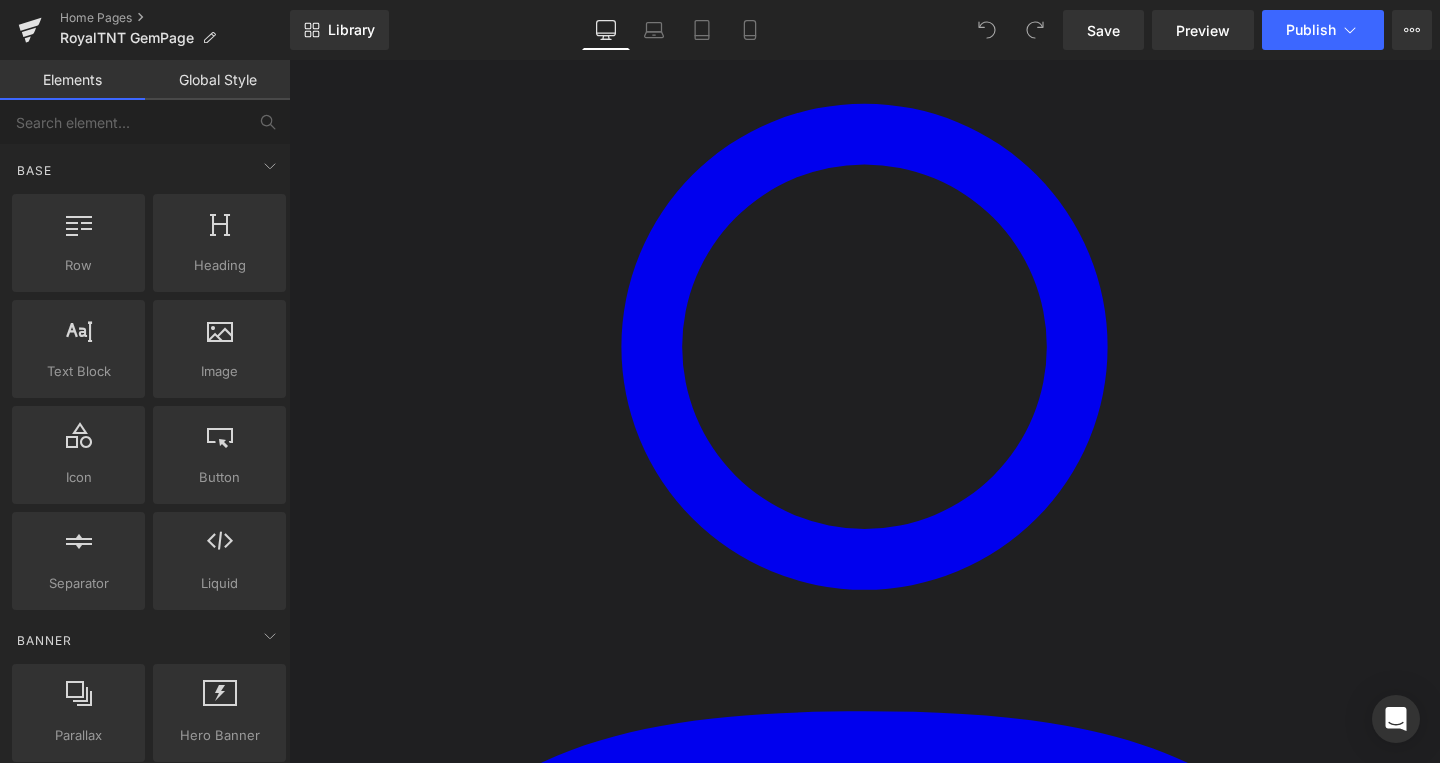 scroll, scrollTop: 2575, scrollLeft: 0, axis: vertical 